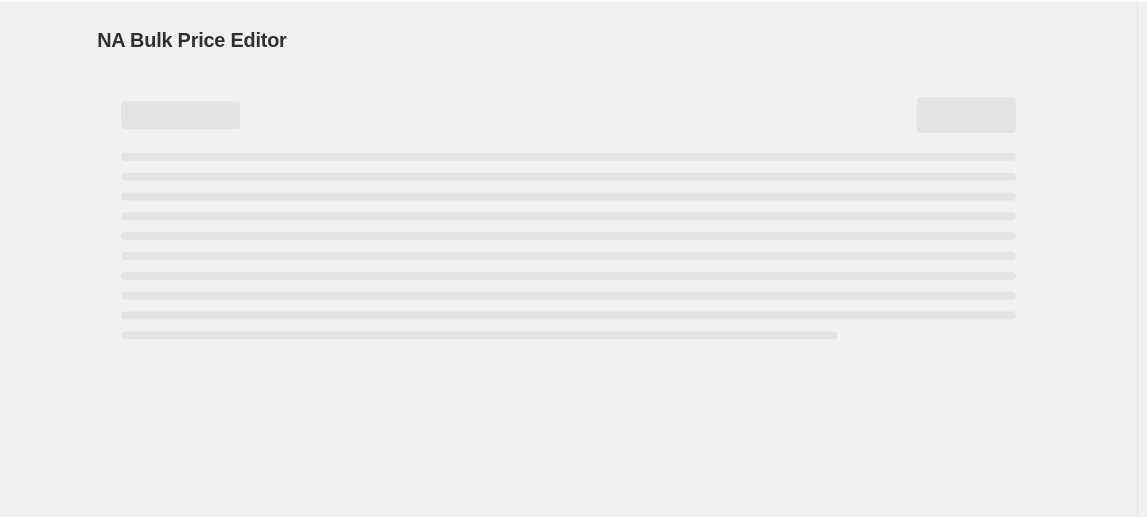 scroll, scrollTop: 0, scrollLeft: 0, axis: both 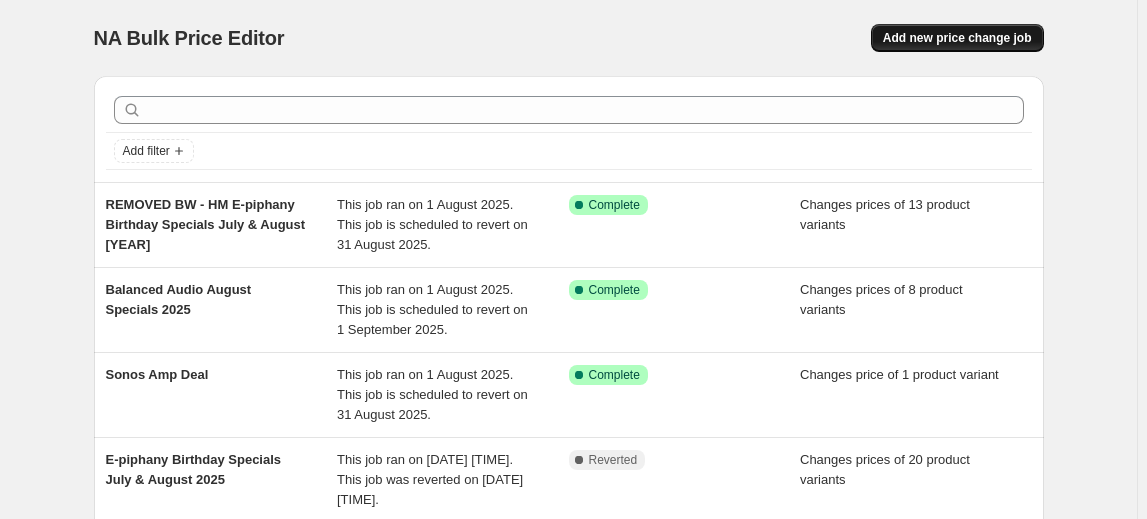 click on "Add new price change job" at bounding box center [957, 38] 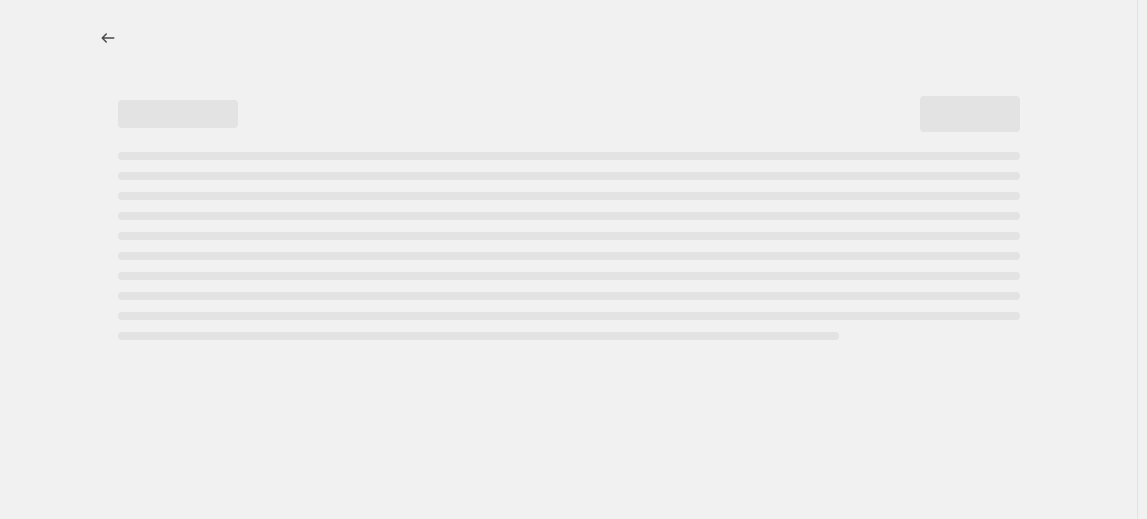select on "percentage" 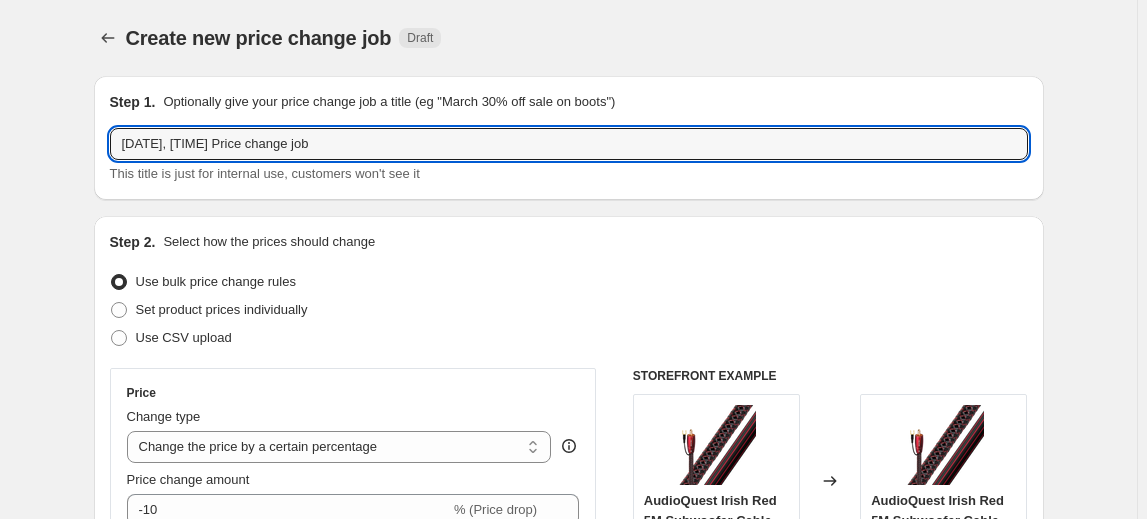 drag, startPoint x: 381, startPoint y: 150, endPoint x: 90, endPoint y: 144, distance: 291.06186 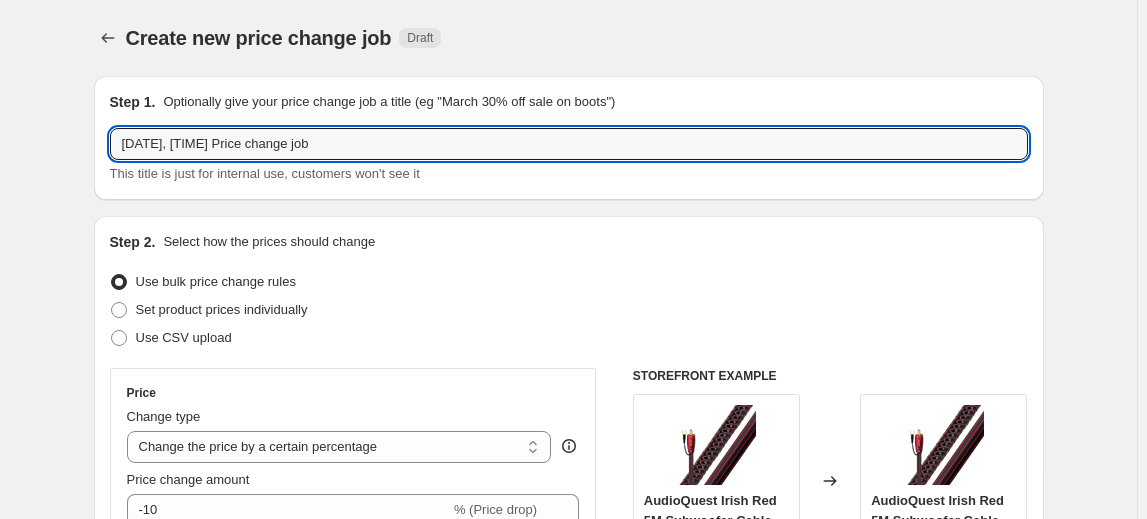 type on "A" 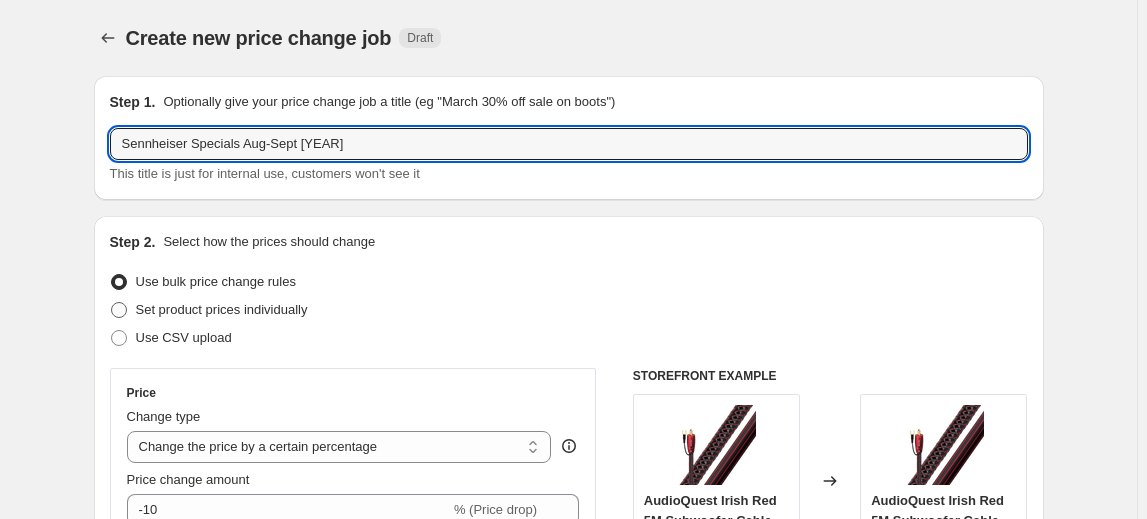 type on "Sennheiser Specials Aug-Sept [YEAR]" 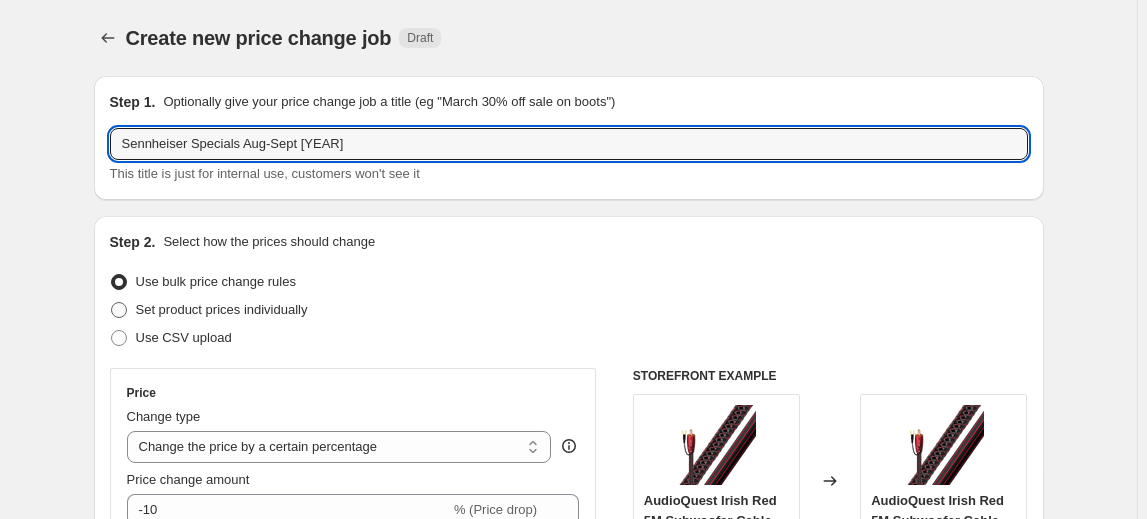 radio on "true" 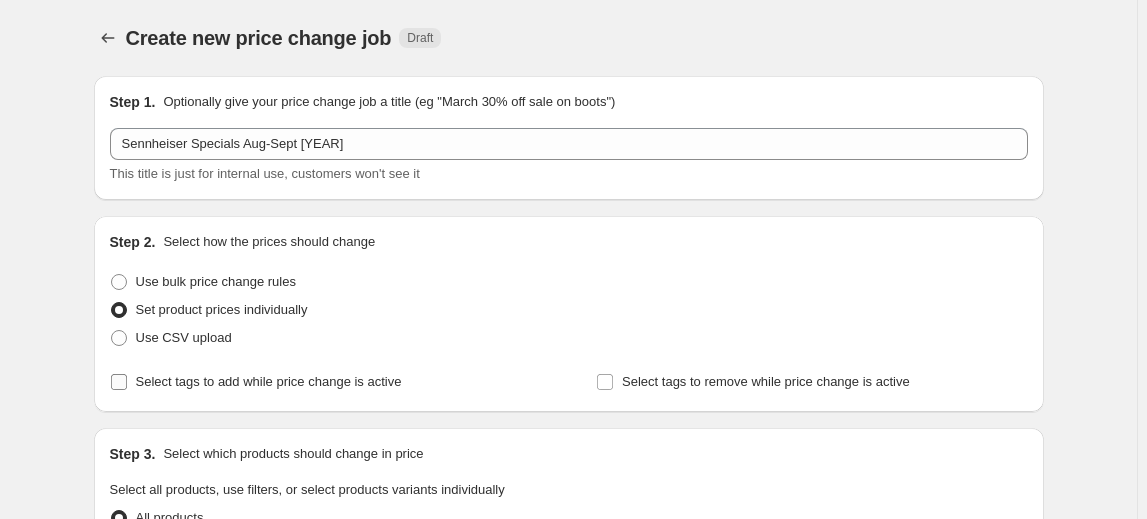 click on "Select tags to add while price change is active" at bounding box center [119, 382] 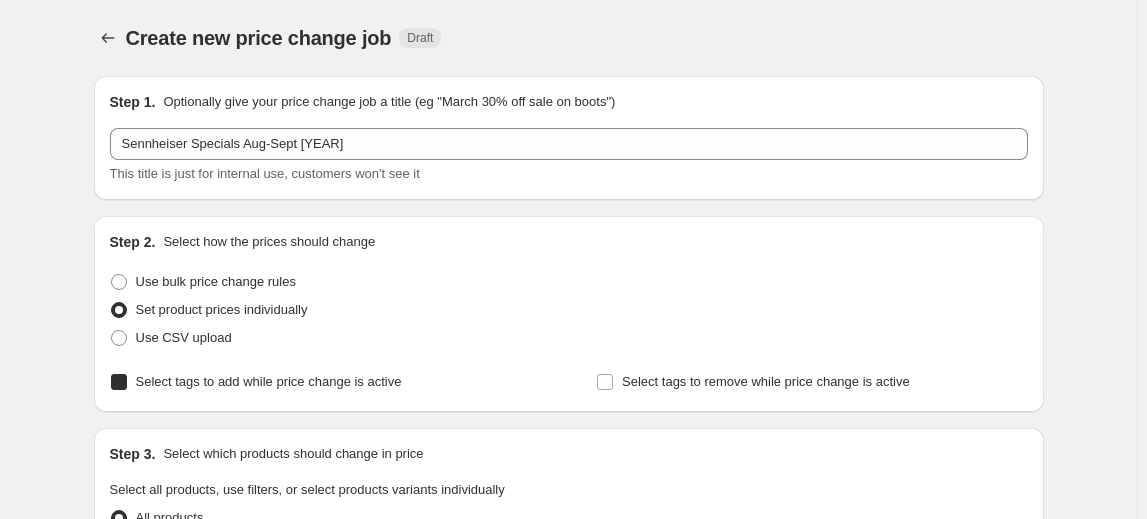 checkbox on "true" 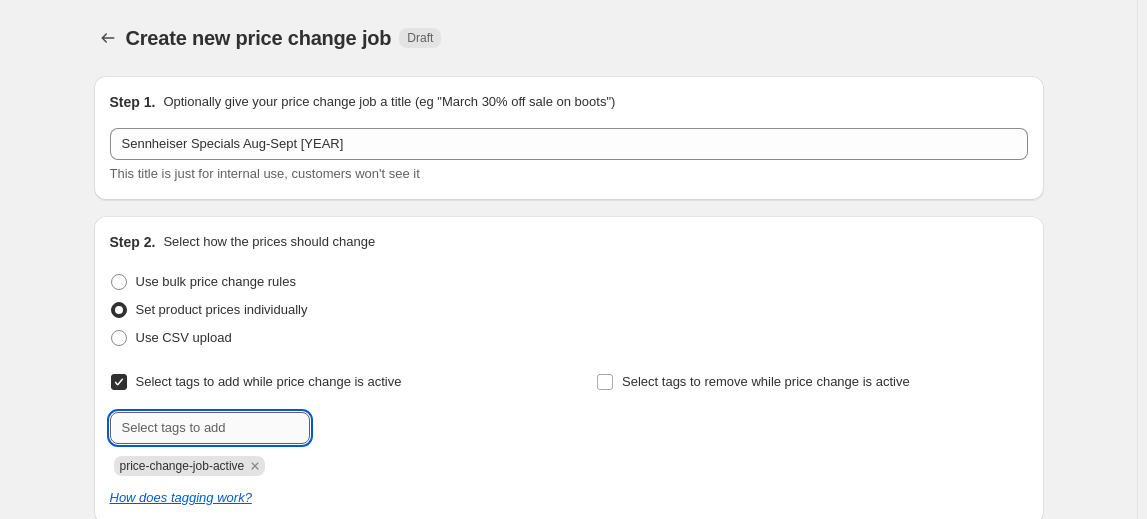 click at bounding box center (210, 428) 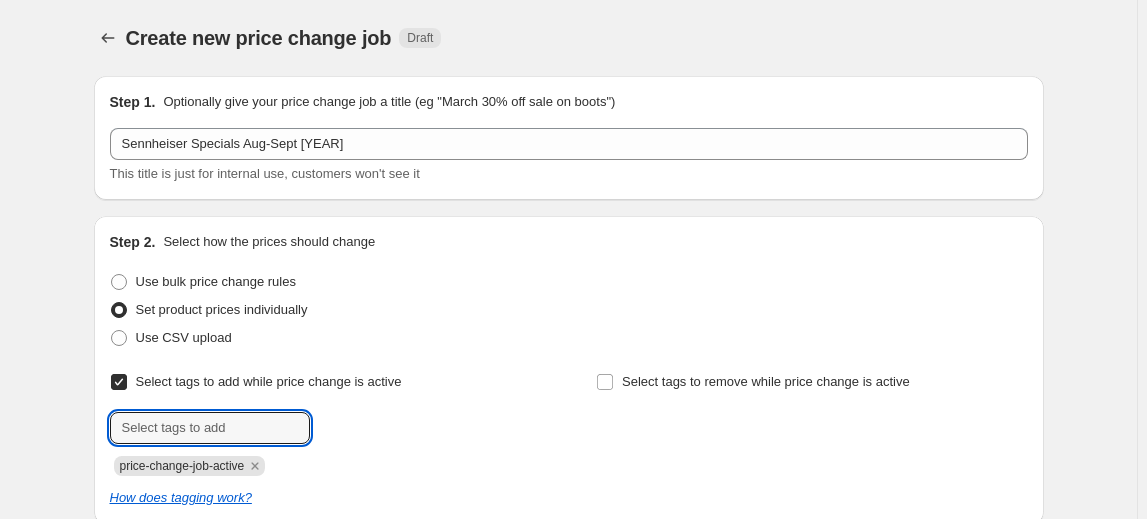 click 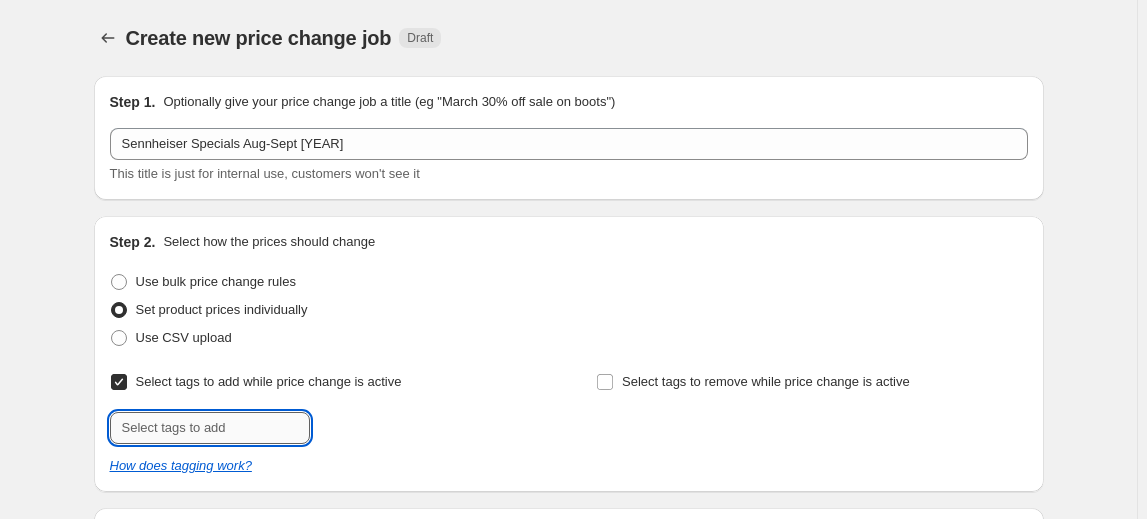 click at bounding box center (210, 428) 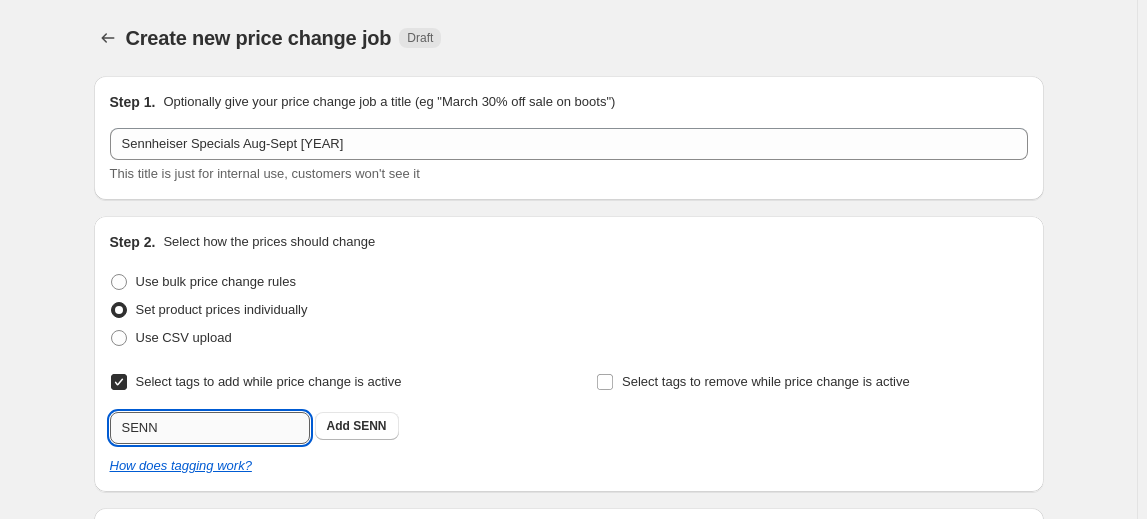 type on "SENN SP" 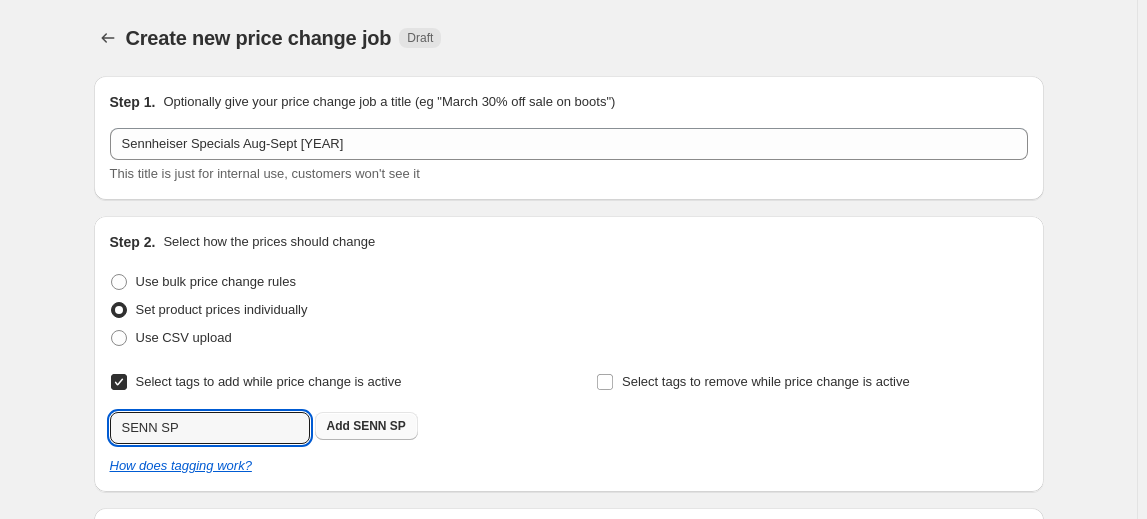 click on "Add   SENN SP" at bounding box center [366, 426] 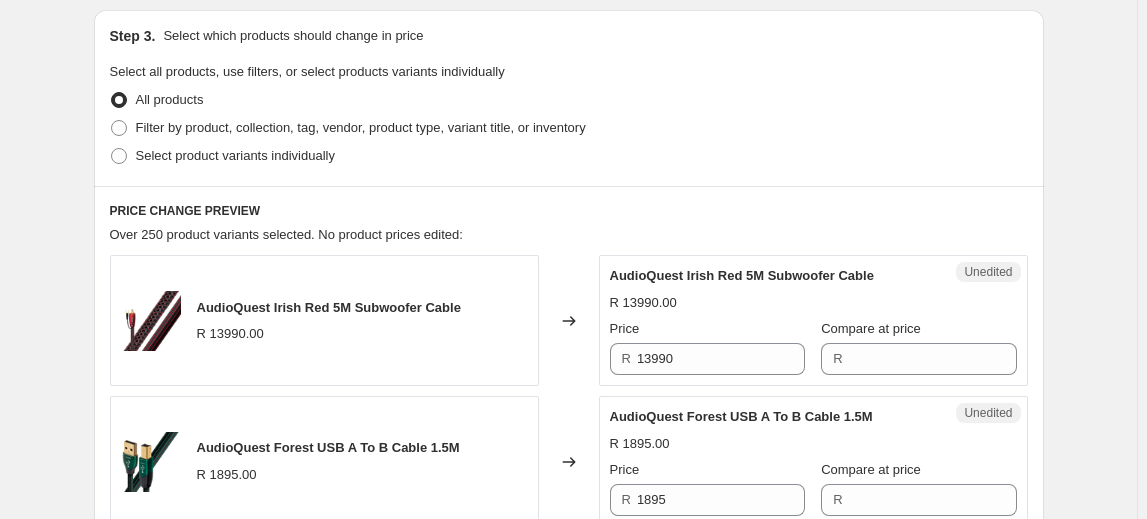scroll, scrollTop: 363, scrollLeft: 0, axis: vertical 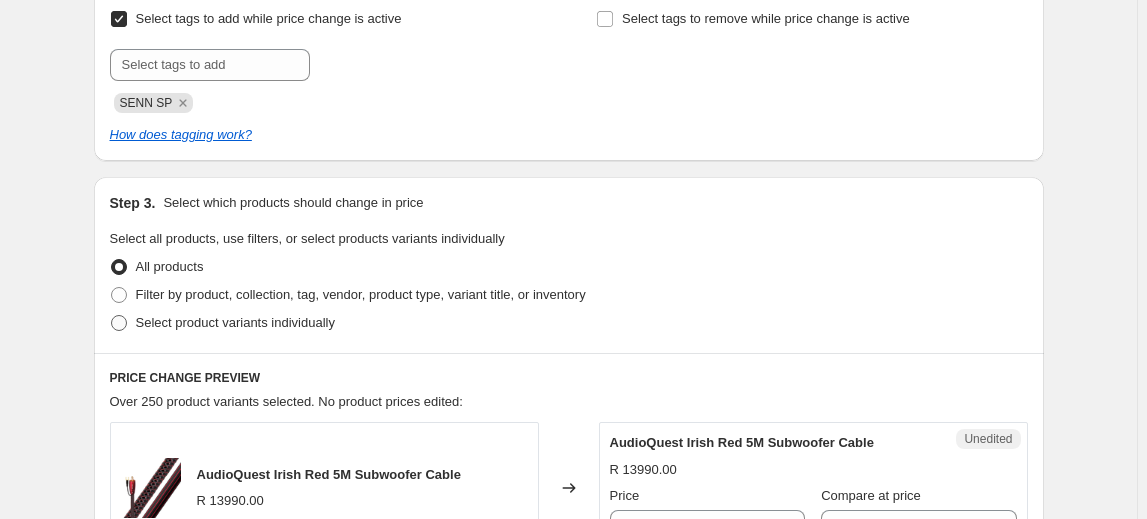 click on "Select product variants individually" at bounding box center [235, 322] 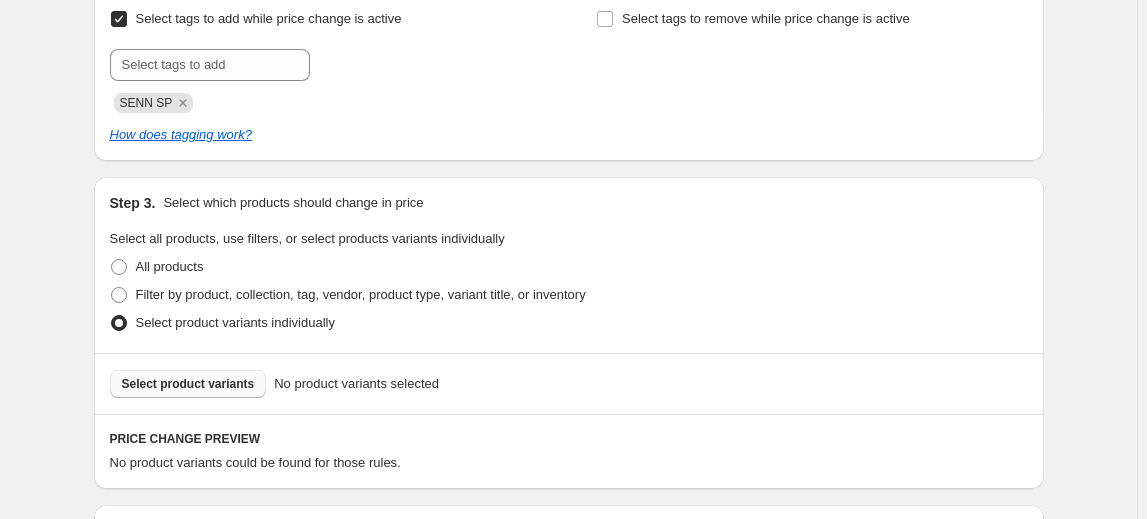click on "Select product variants" at bounding box center [188, 384] 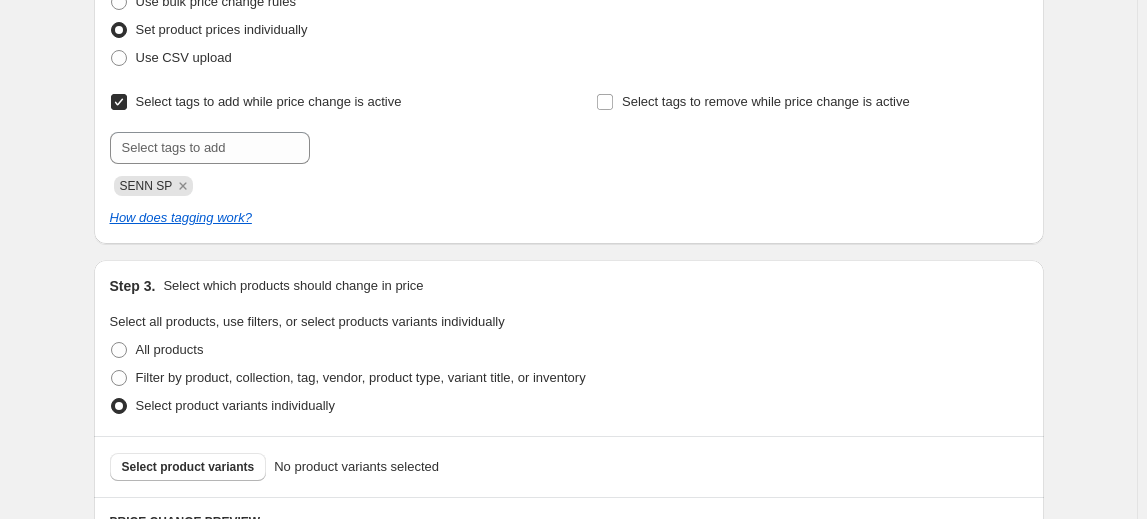 scroll, scrollTop: 0, scrollLeft: 0, axis: both 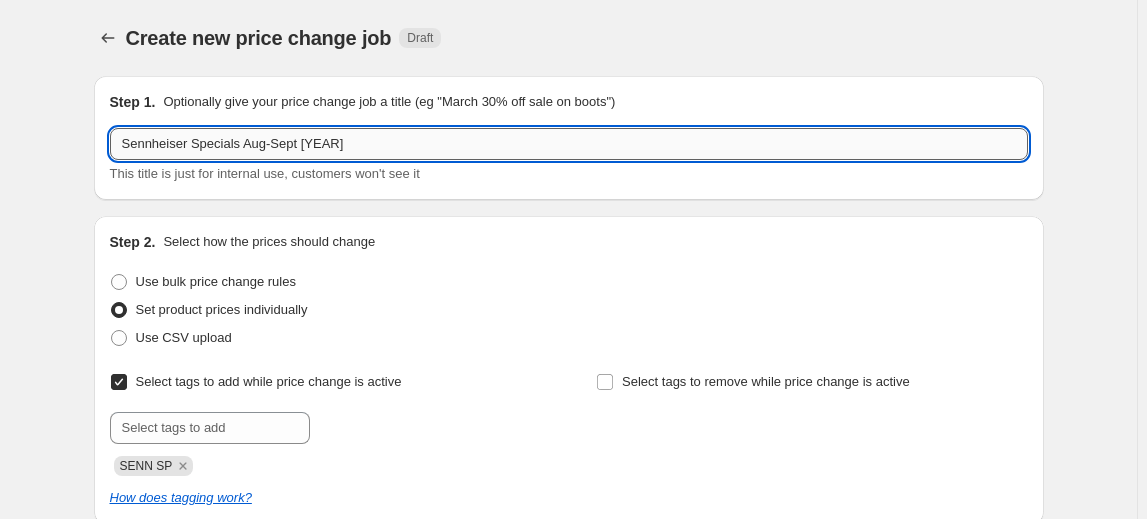 drag, startPoint x: 301, startPoint y: 150, endPoint x: 266, endPoint y: 150, distance: 35 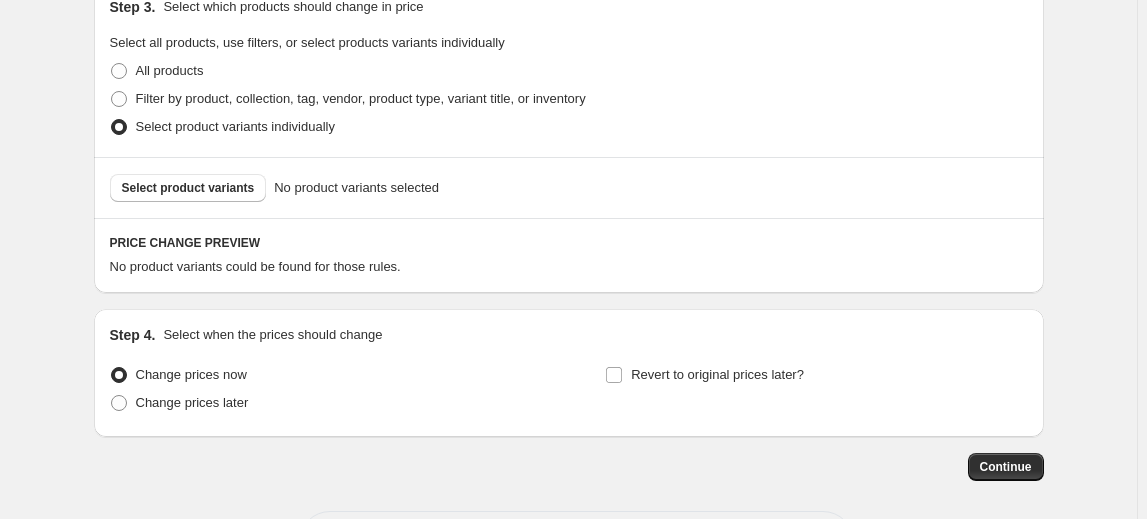 scroll, scrollTop: 642, scrollLeft: 0, axis: vertical 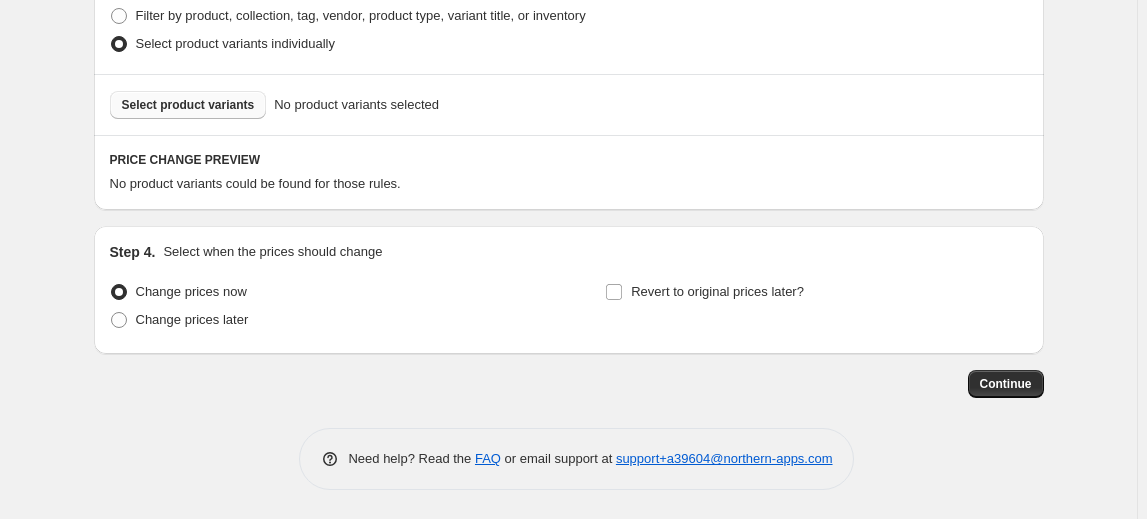 type on "Sennheiser Specials Aug [YEAR]" 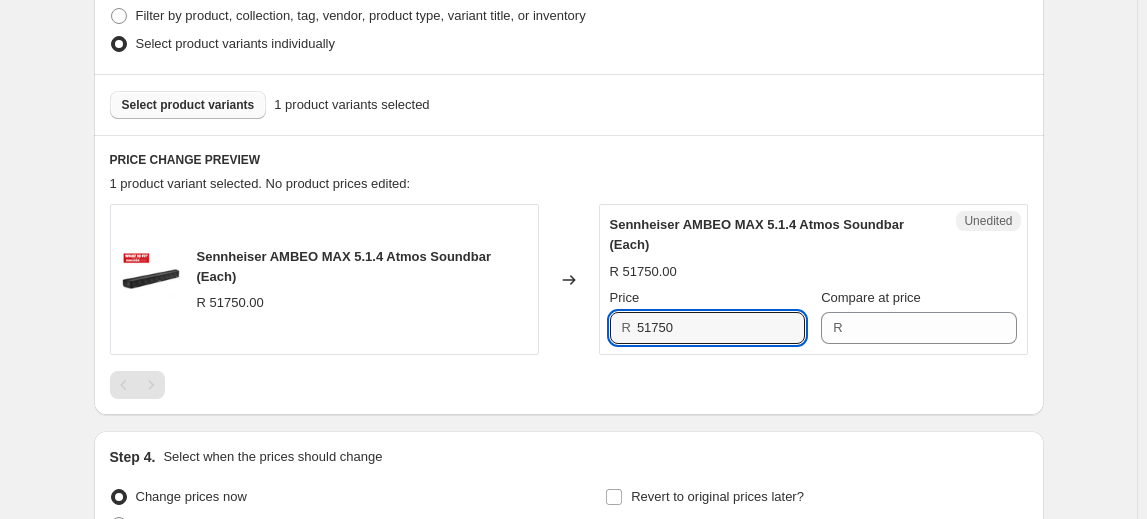 drag, startPoint x: 680, startPoint y: 335, endPoint x: 589, endPoint y: 326, distance: 91.44397 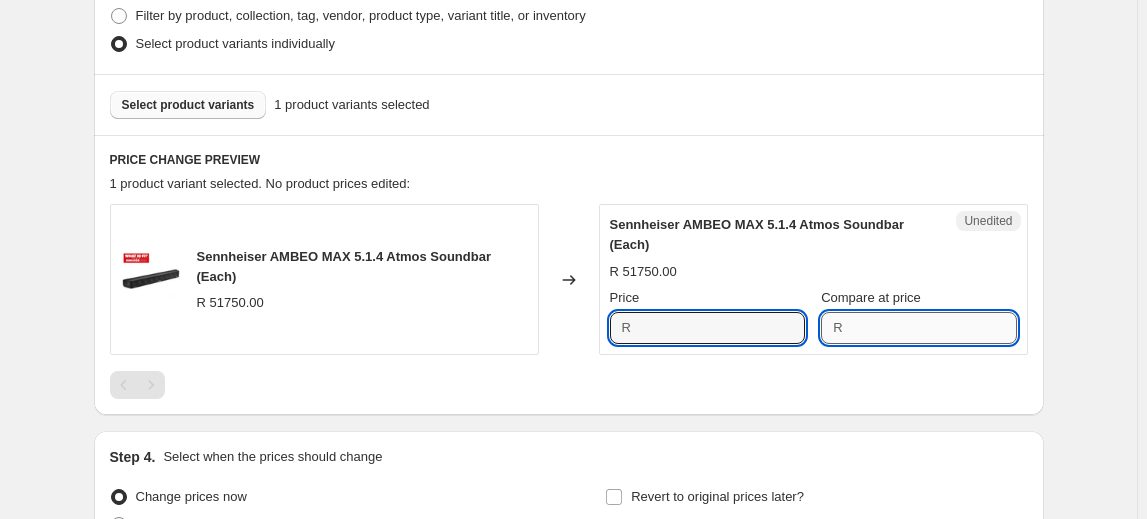 type on "51750" 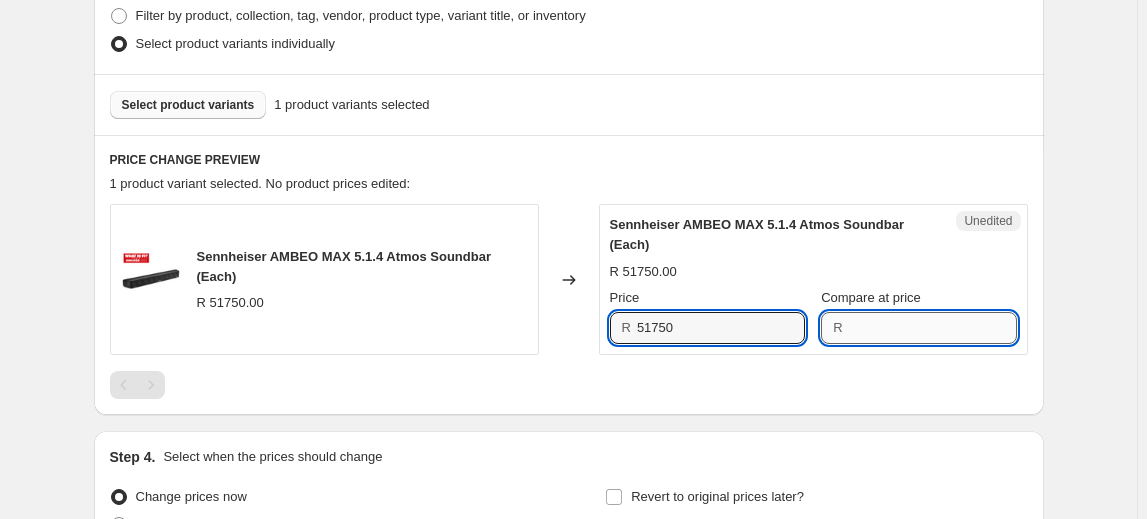 click on "Compare at price" at bounding box center [933, 328] 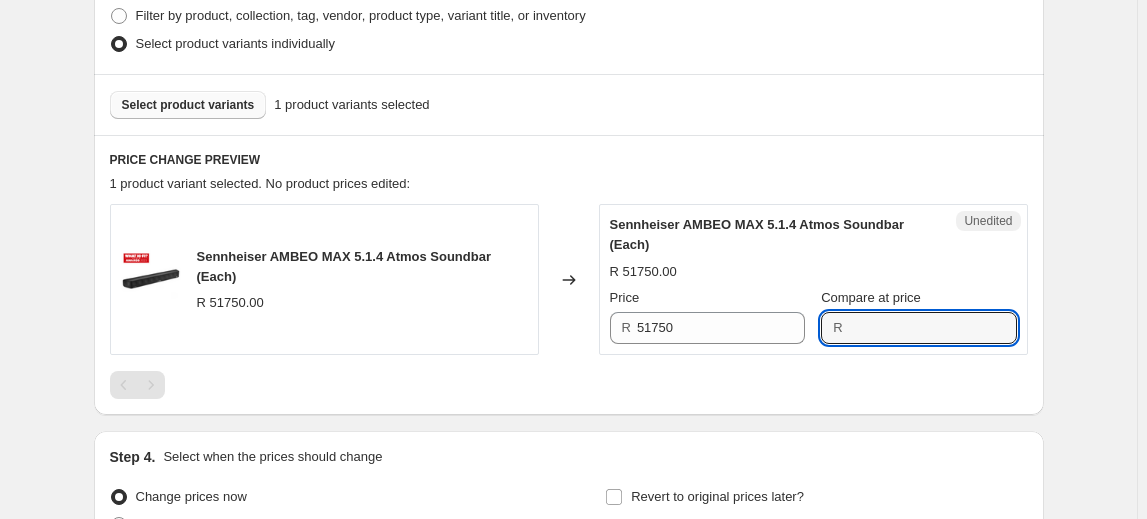 paste on "51750" 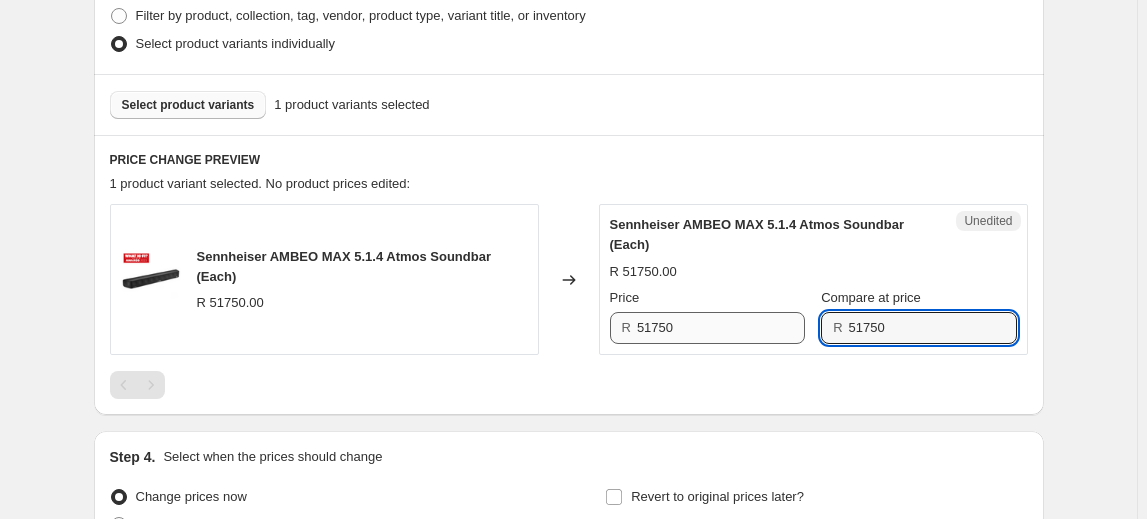 type on "51750" 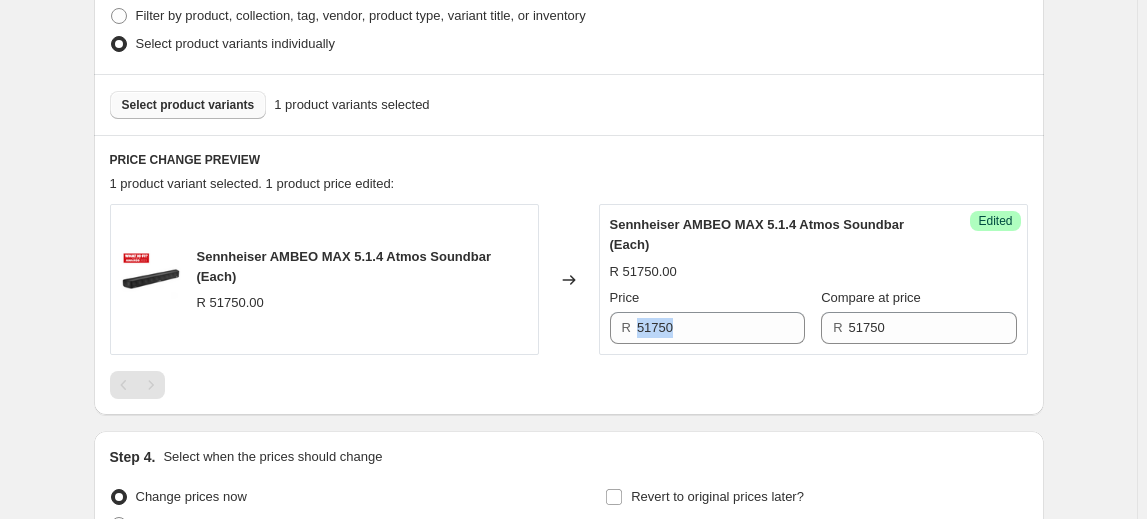 drag, startPoint x: 710, startPoint y: 316, endPoint x: 623, endPoint y: 316, distance: 87 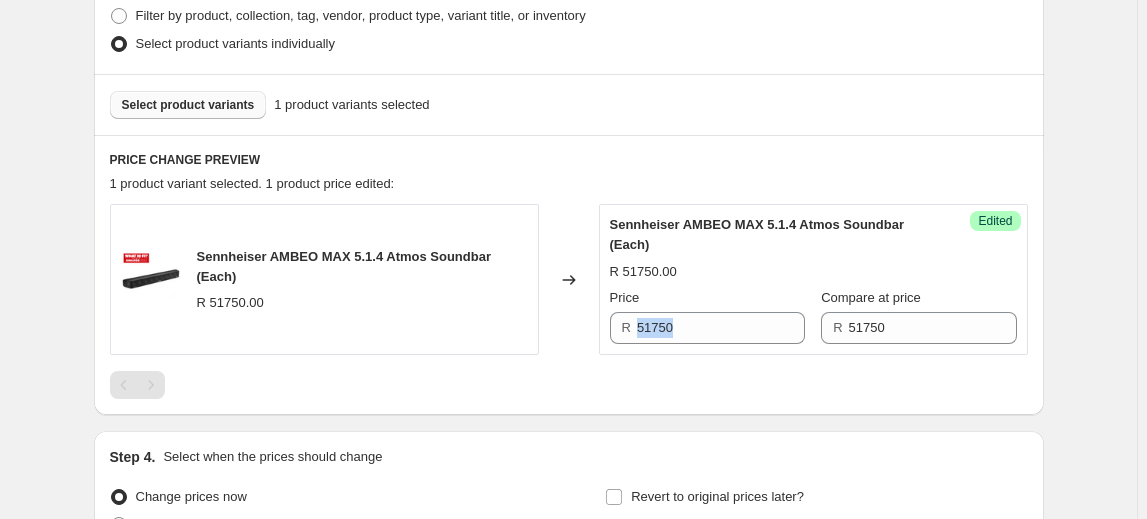 click on "Price R 51750" at bounding box center (707, 316) 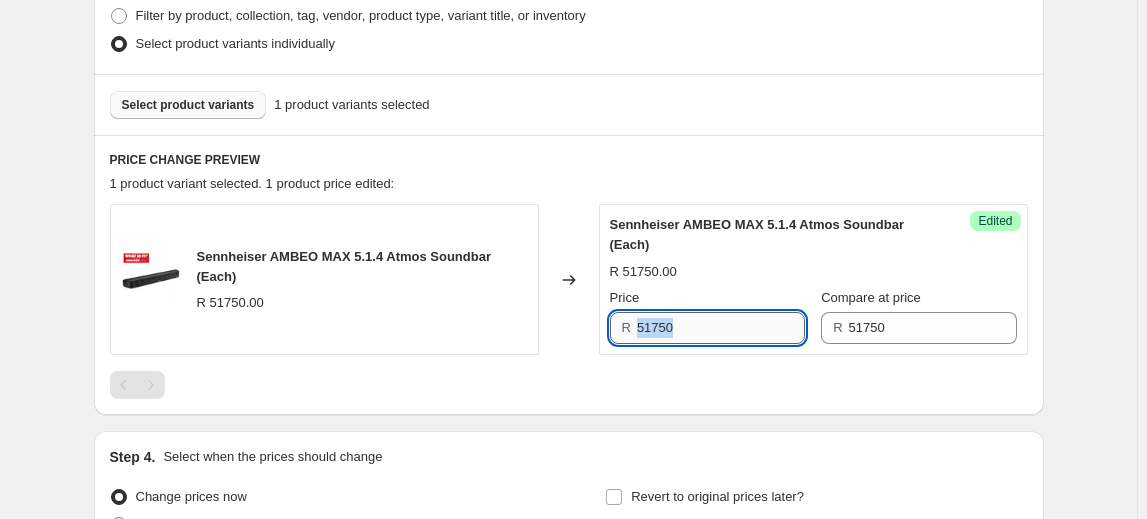 click on "51750" at bounding box center [721, 328] 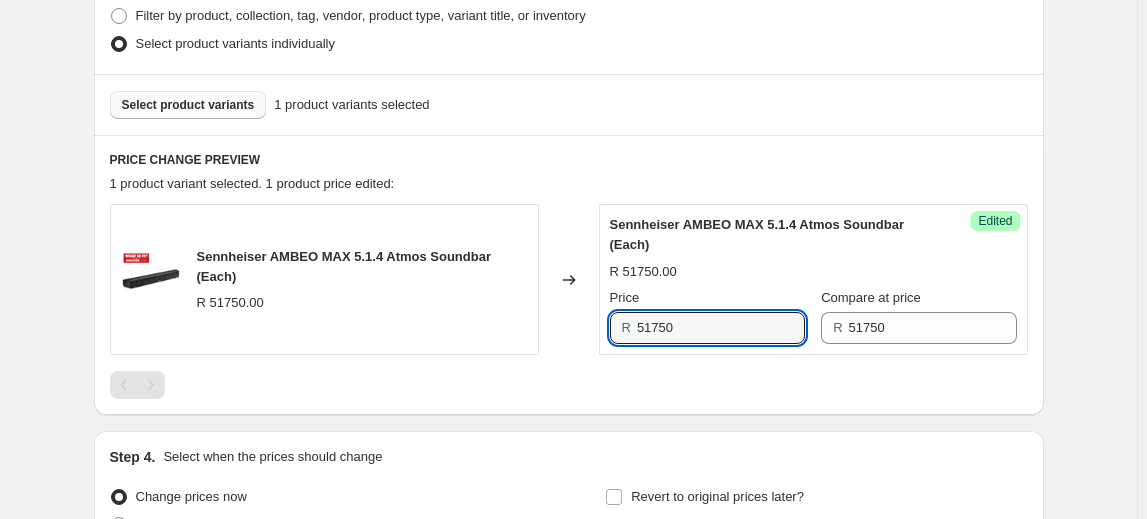 drag, startPoint x: 706, startPoint y: 327, endPoint x: 516, endPoint y: 311, distance: 190.6725 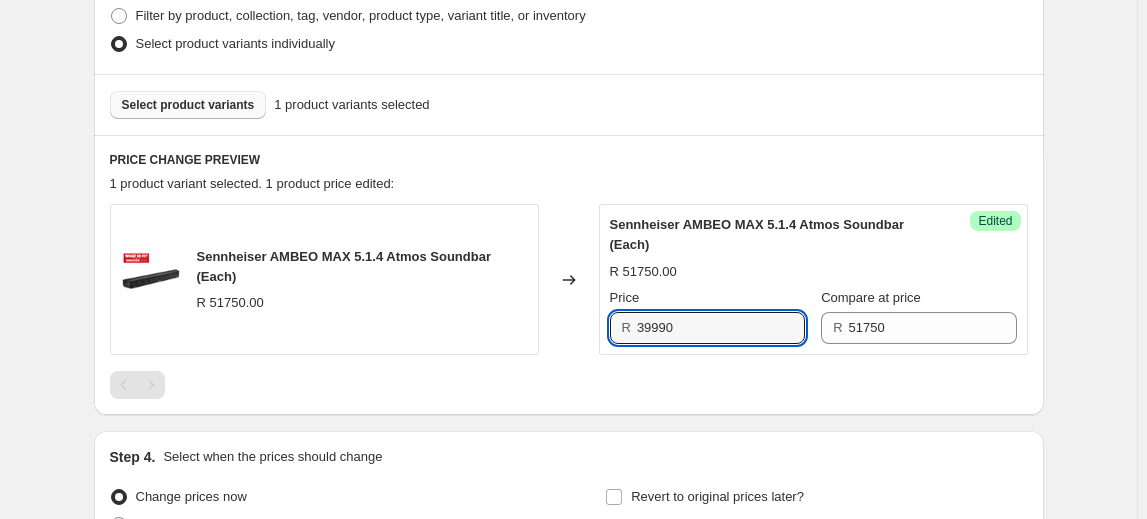type on "39990" 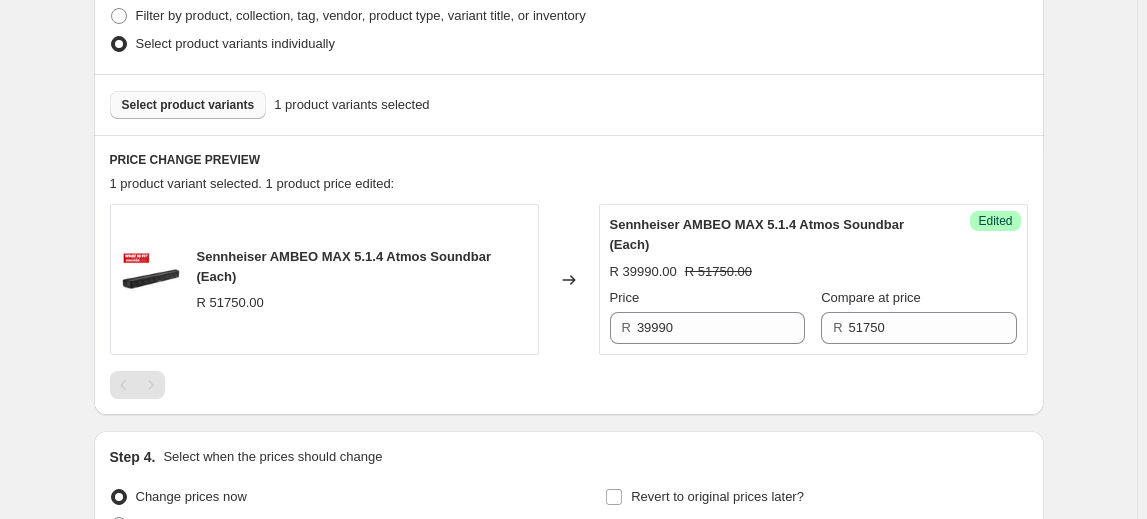 click on "Select product variants" at bounding box center [188, 105] 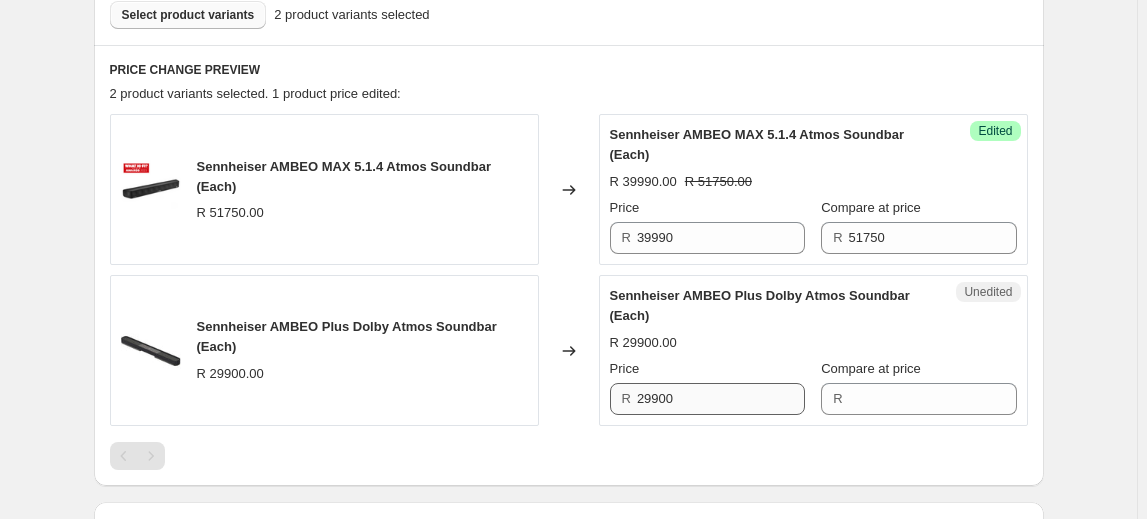 scroll, scrollTop: 733, scrollLeft: 0, axis: vertical 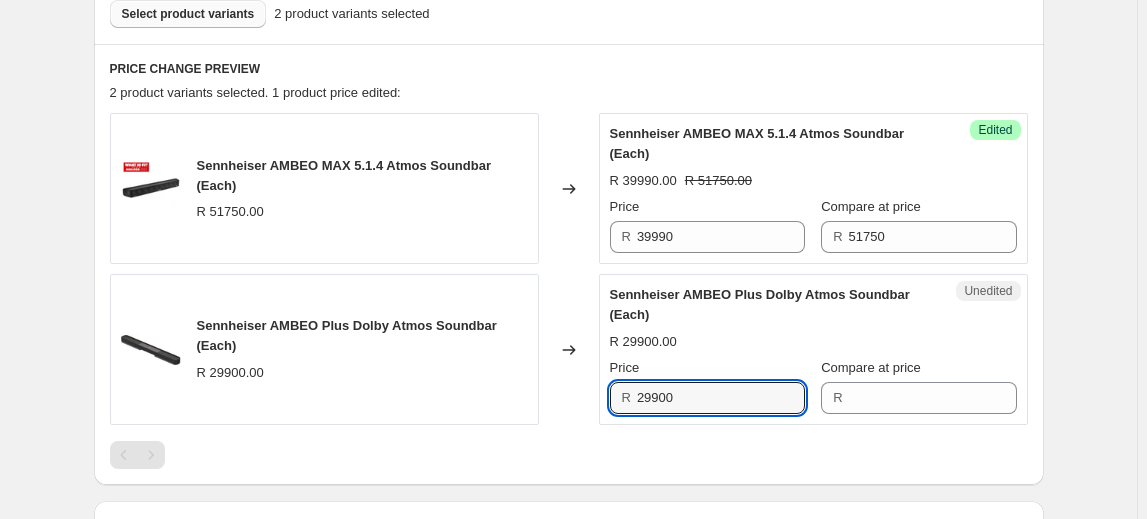 drag, startPoint x: 655, startPoint y: 388, endPoint x: 508, endPoint y: 388, distance: 147 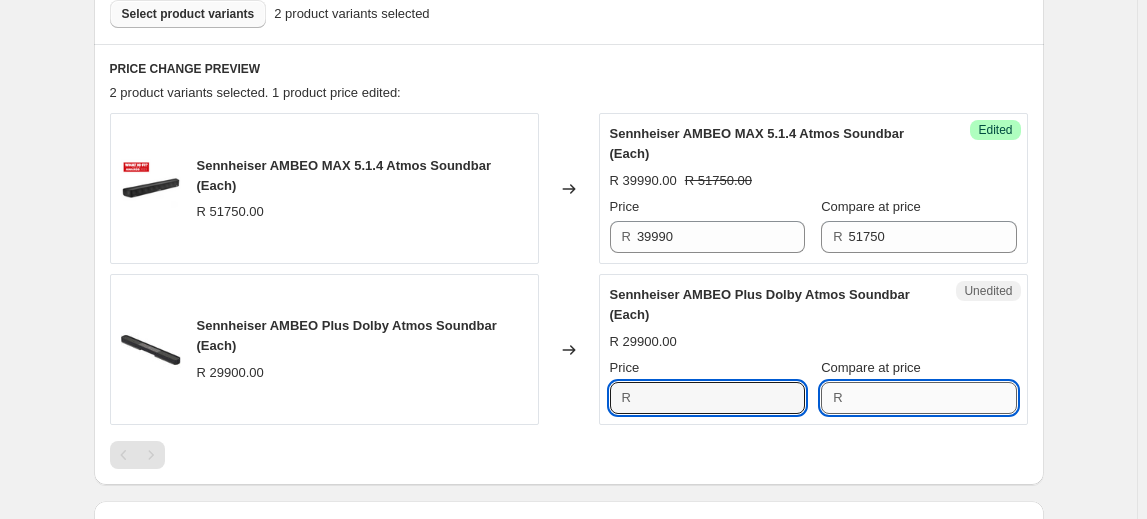 type on "29900" 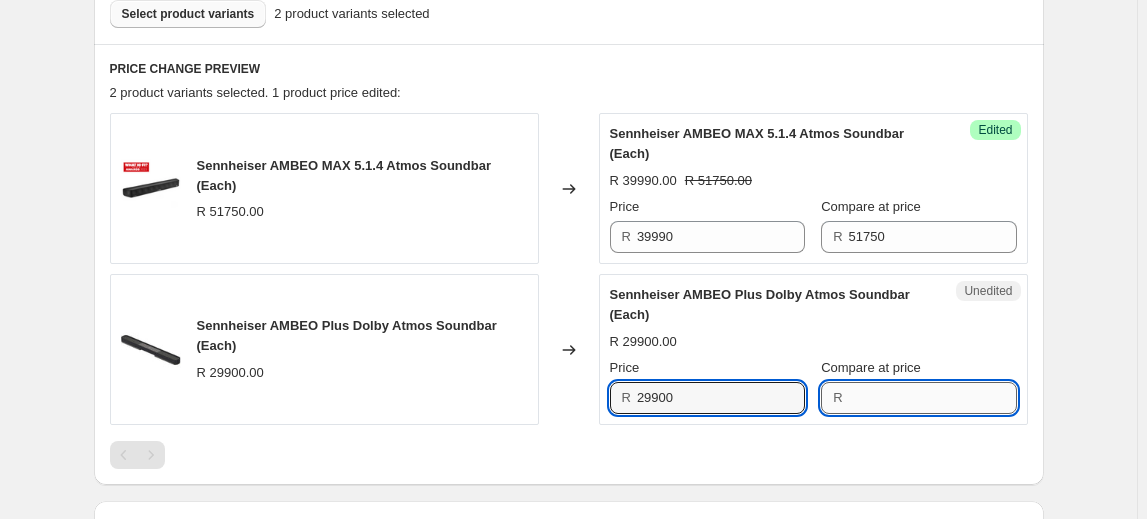click on "Compare at price" at bounding box center [933, 398] 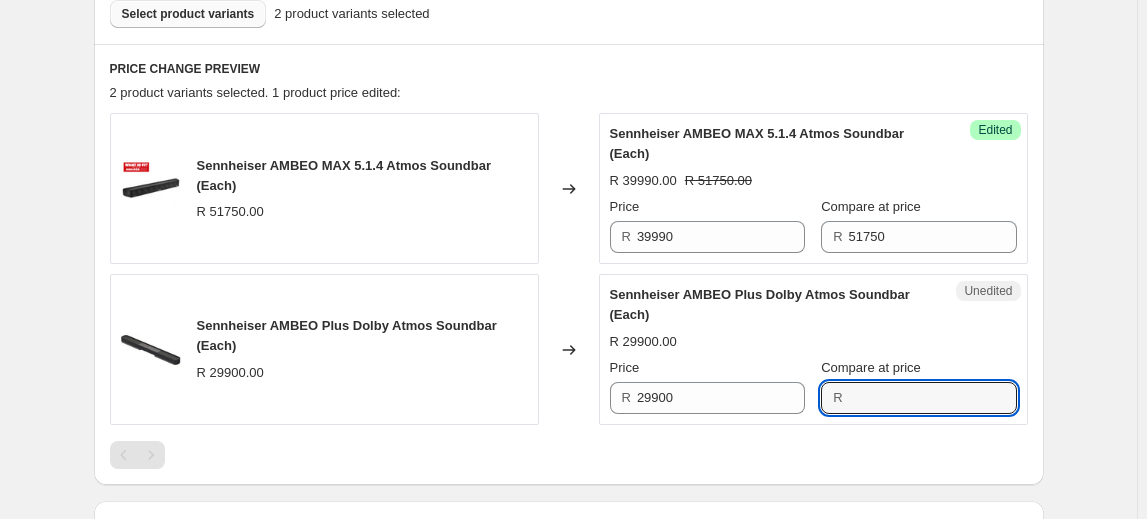 paste on "29900" 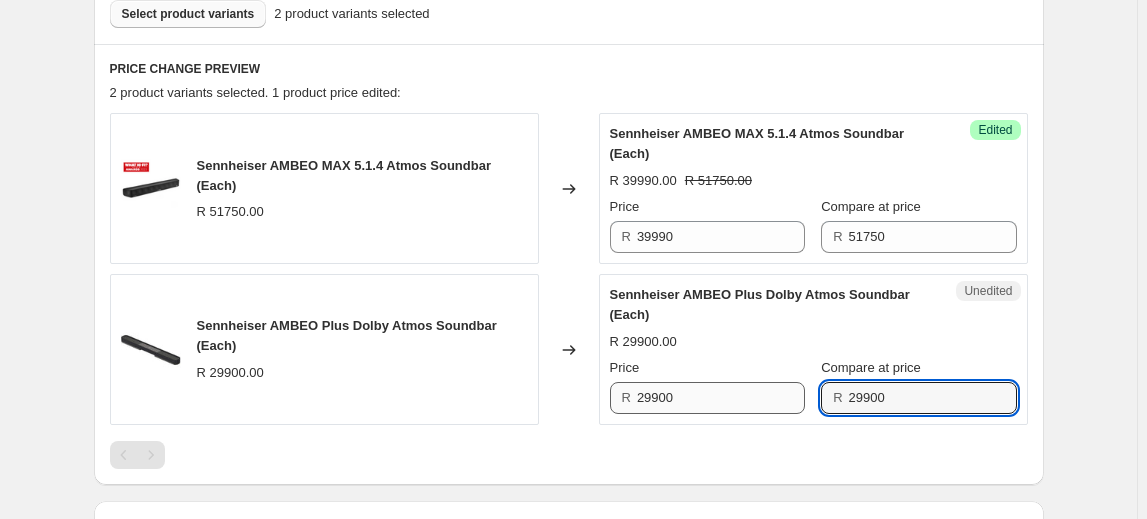 type on "29900" 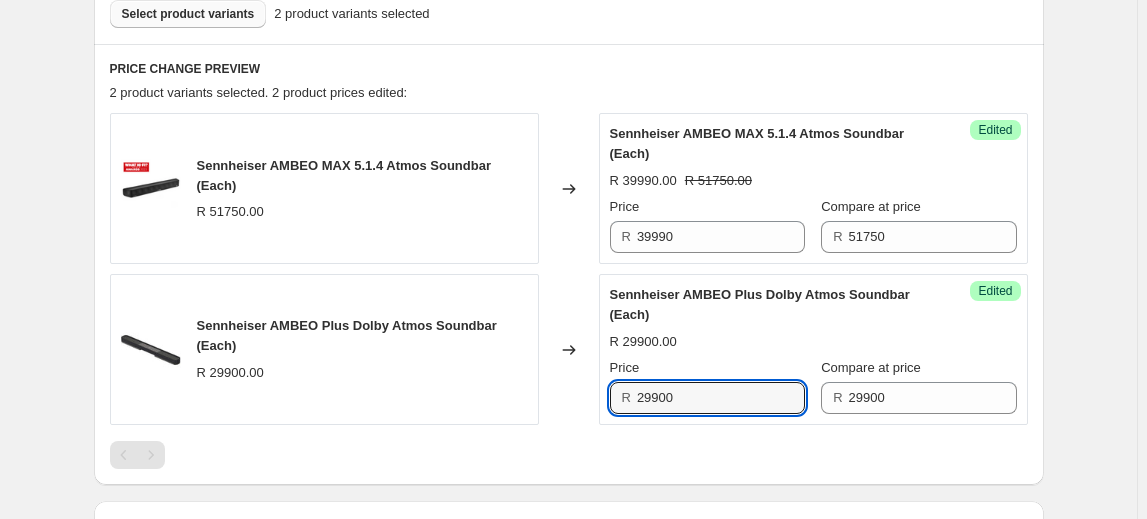 drag, startPoint x: 749, startPoint y: 400, endPoint x: 504, endPoint y: 384, distance: 245.5219 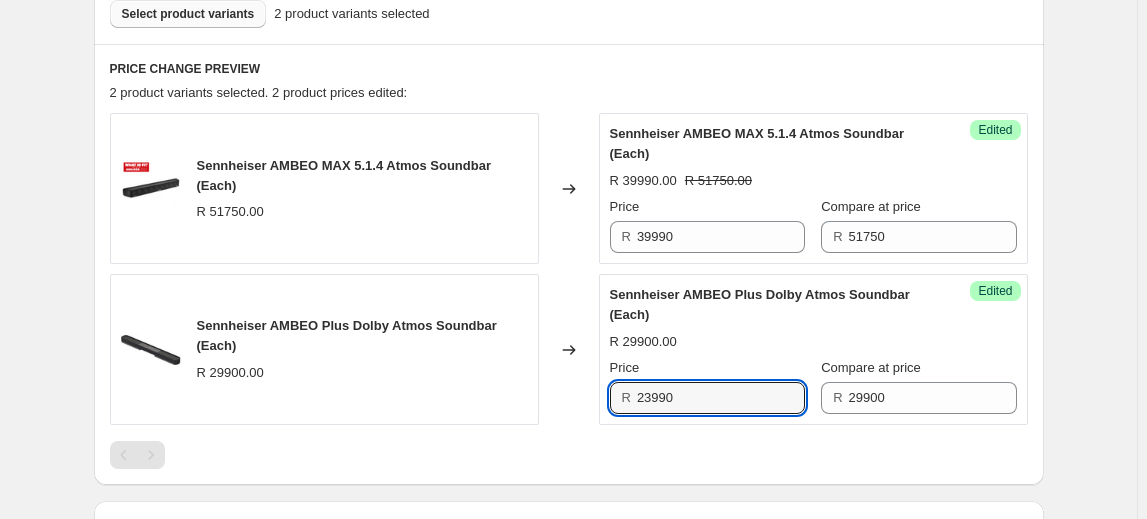 type on "23990" 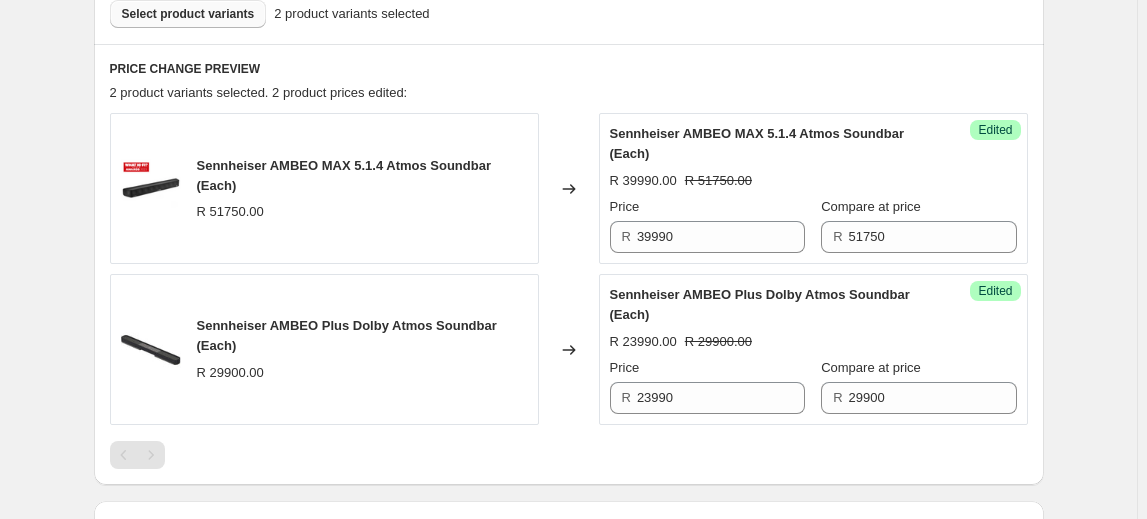 click on "Select product variants" at bounding box center (188, 14) 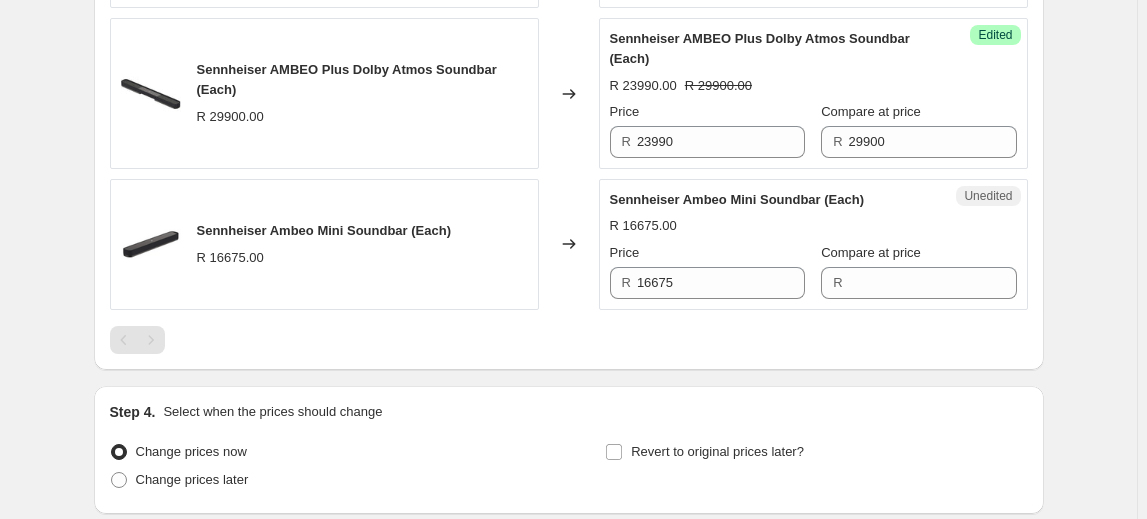 scroll, scrollTop: 1005, scrollLeft: 0, axis: vertical 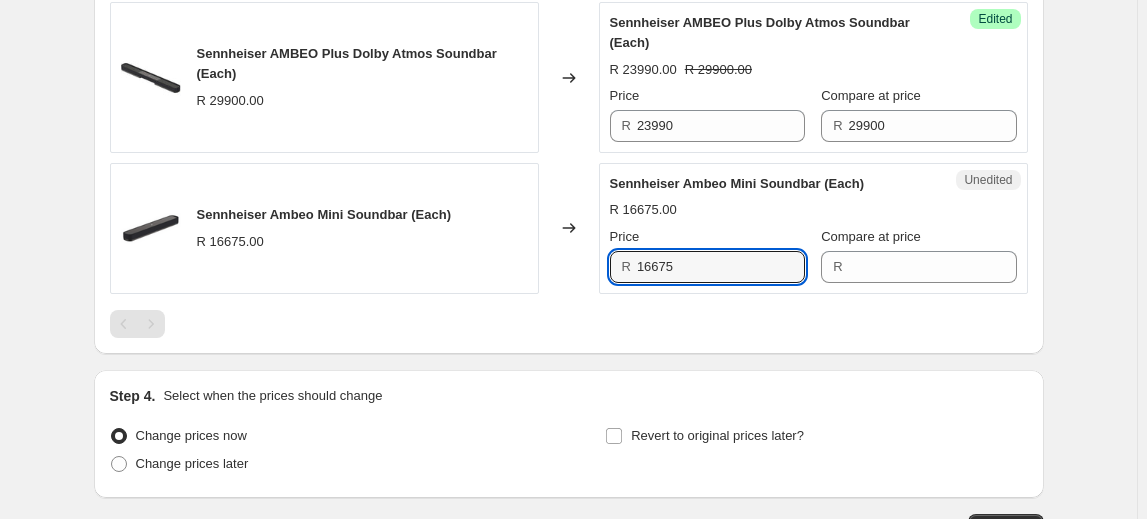 drag, startPoint x: 709, startPoint y: 268, endPoint x: 556, endPoint y: 268, distance: 153 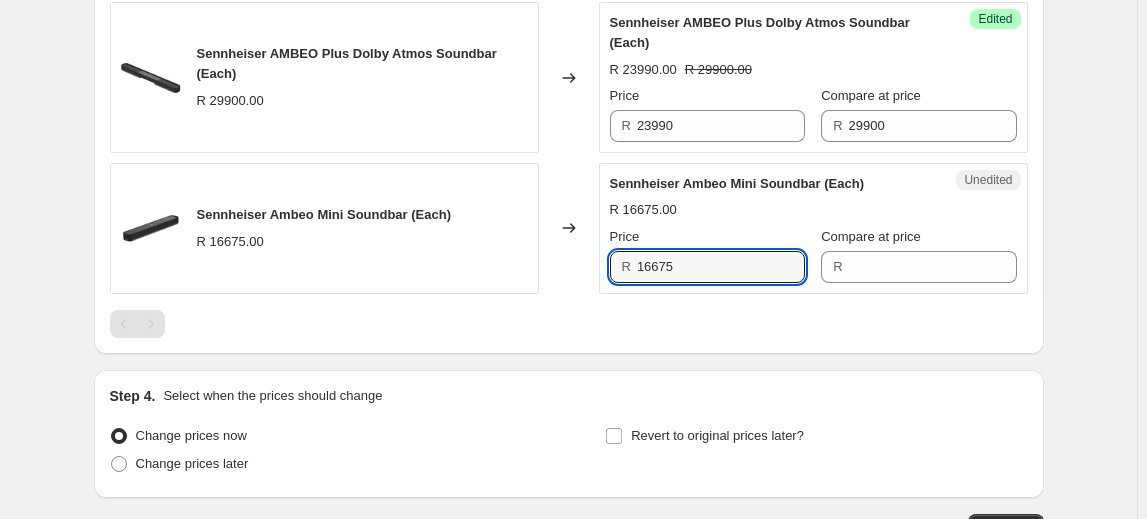 click on "Sennheiser Ambeo Mini Soundbar (Each) R 16675.00 Changed to Unedited Sennheiser Ambeo Mini Soundbar (Each) R 16675.00 Price R 16675 Compare at price R" at bounding box center (569, 228) 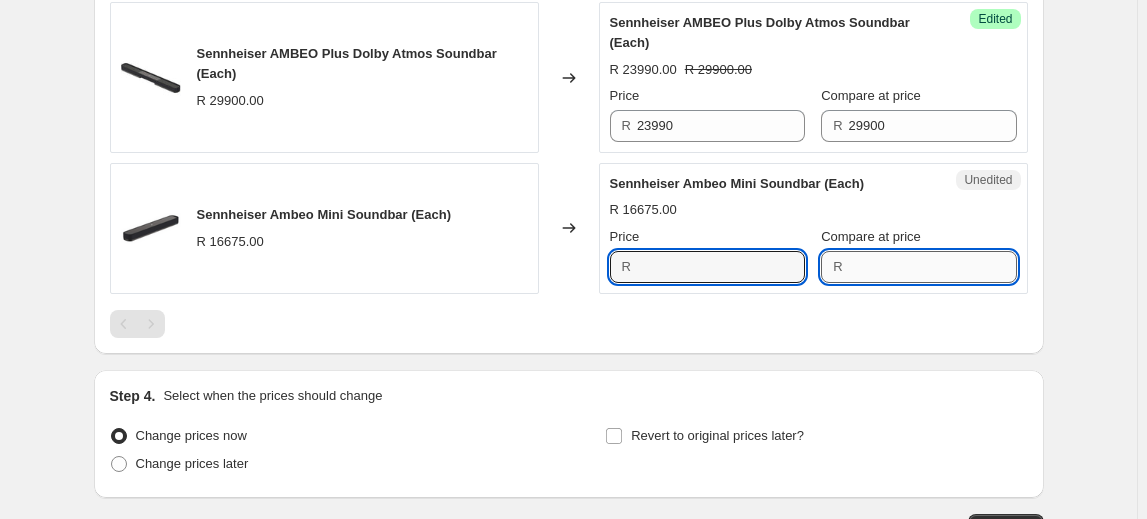 type on "16675" 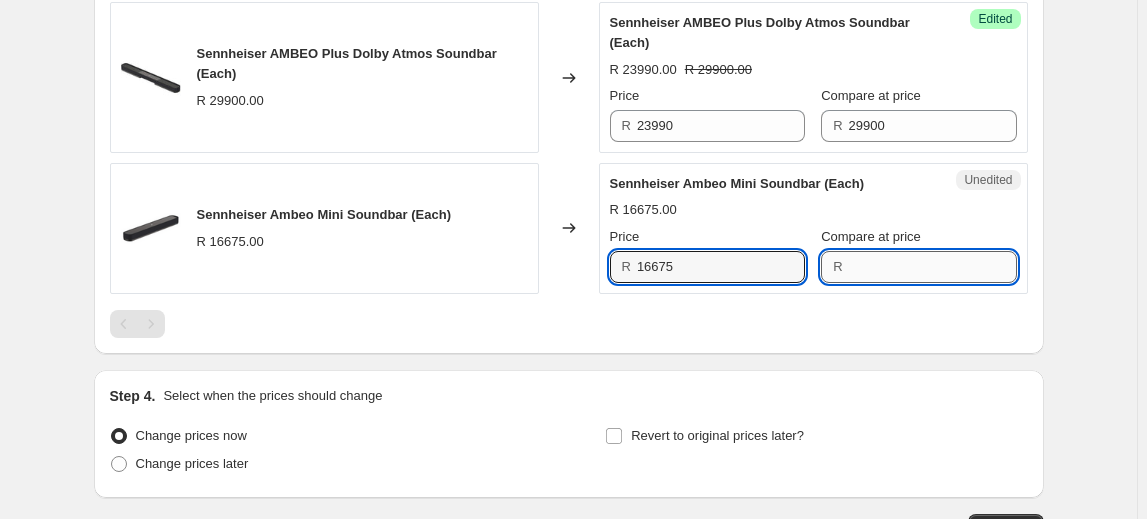 click on "Compare at price" at bounding box center [933, 267] 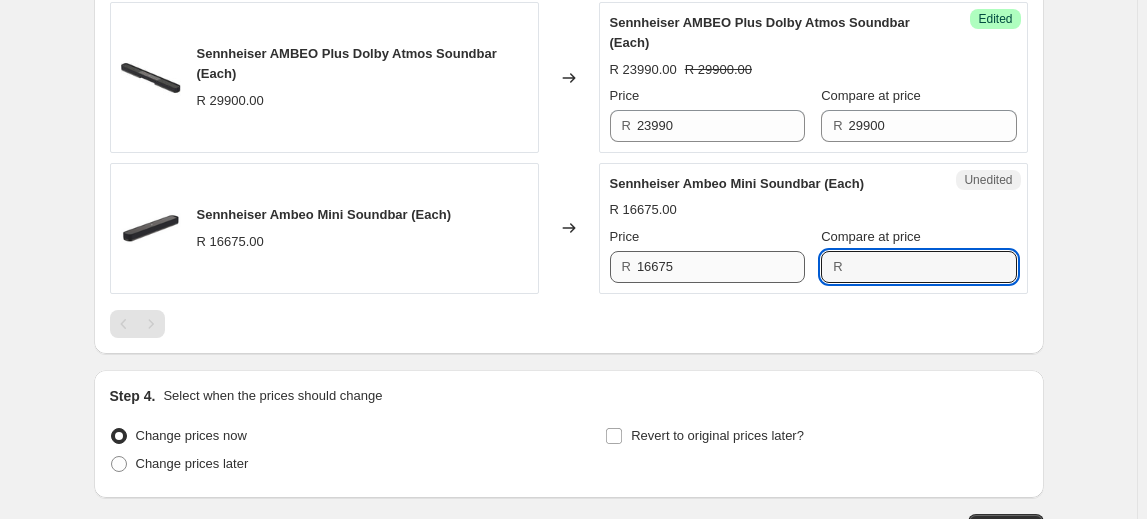 paste on "16675" 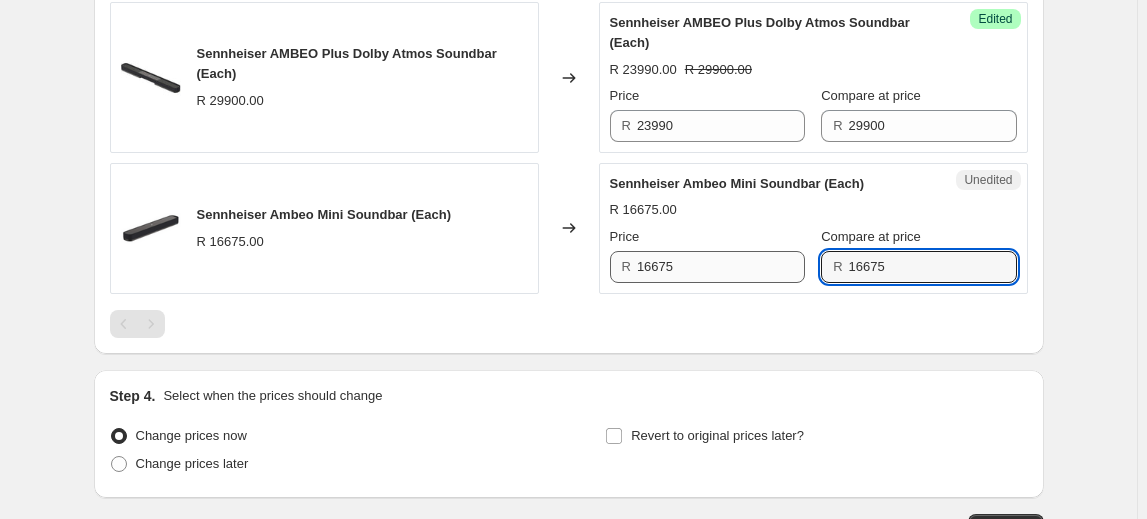type on "16675" 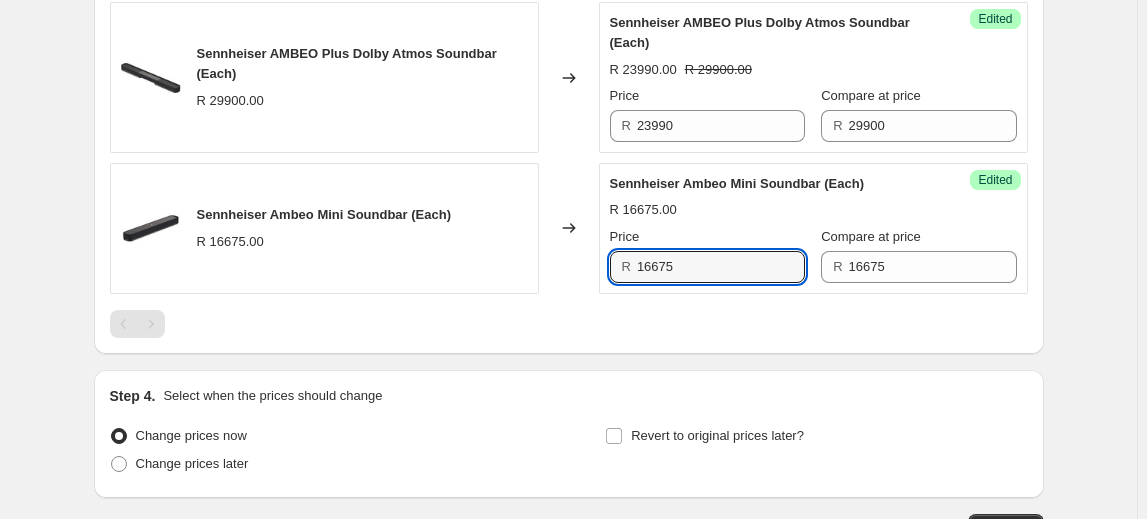 drag, startPoint x: 682, startPoint y: 260, endPoint x: 564, endPoint y: 261, distance: 118.004234 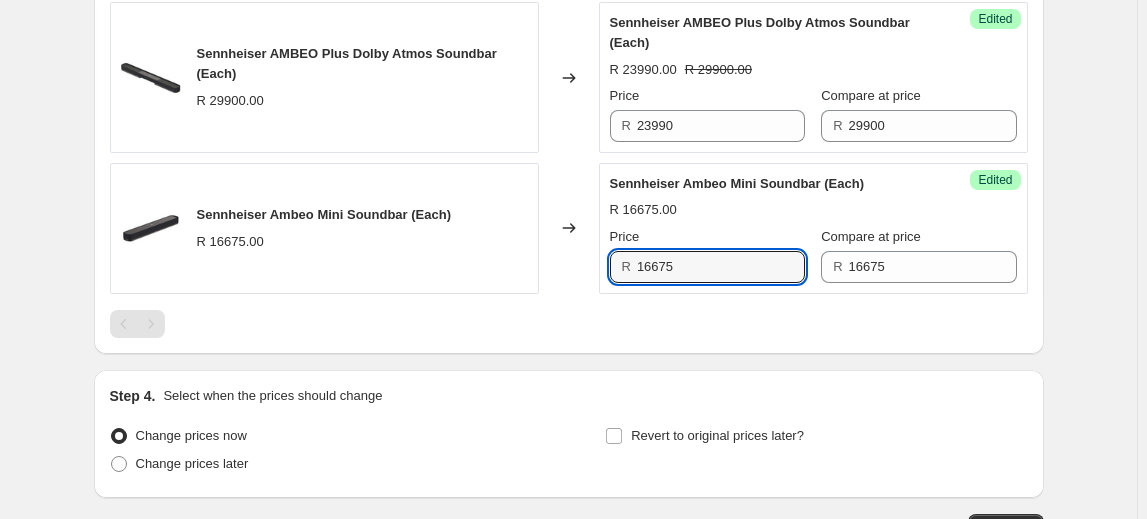 click on "Sennheiser Ambeo Mini Soundbar (Each) R 16675.00 Changed to Success Edited Sennheiser Ambeo Mini Soundbar (Each) R 16675.00 Price R 16675 Compare at price R 16675" at bounding box center (569, 228) 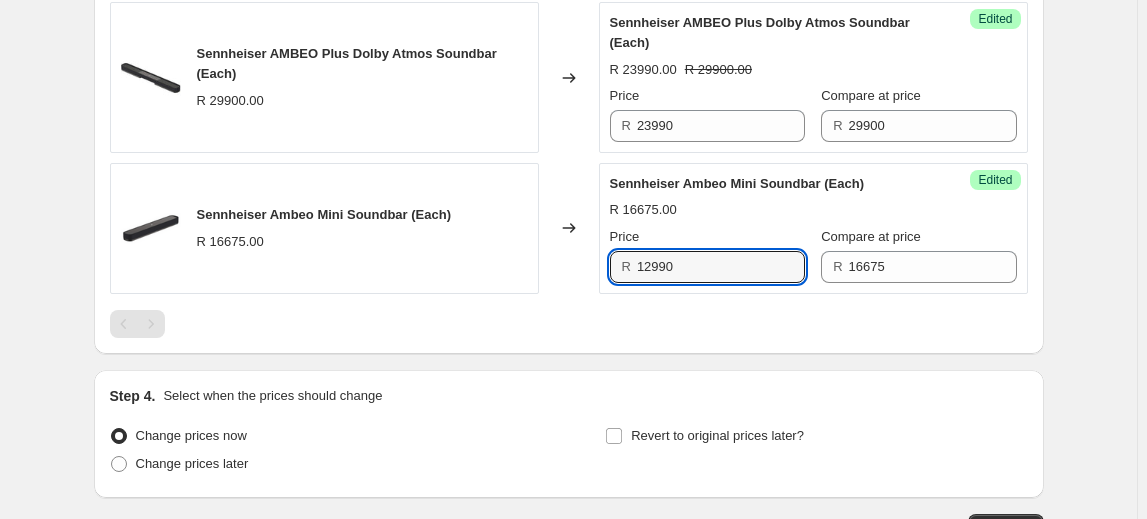 type on "12990" 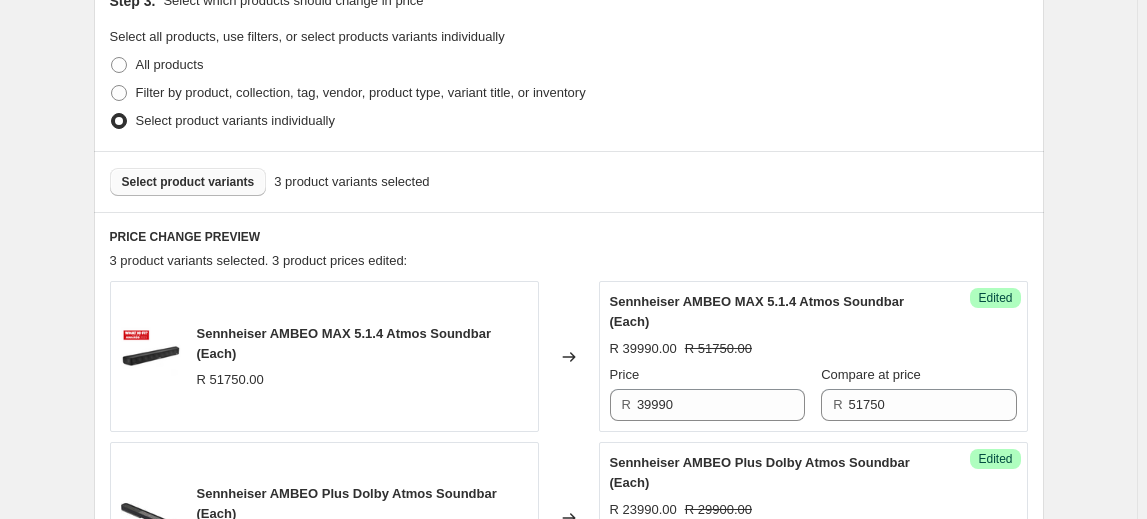scroll, scrollTop: 551, scrollLeft: 0, axis: vertical 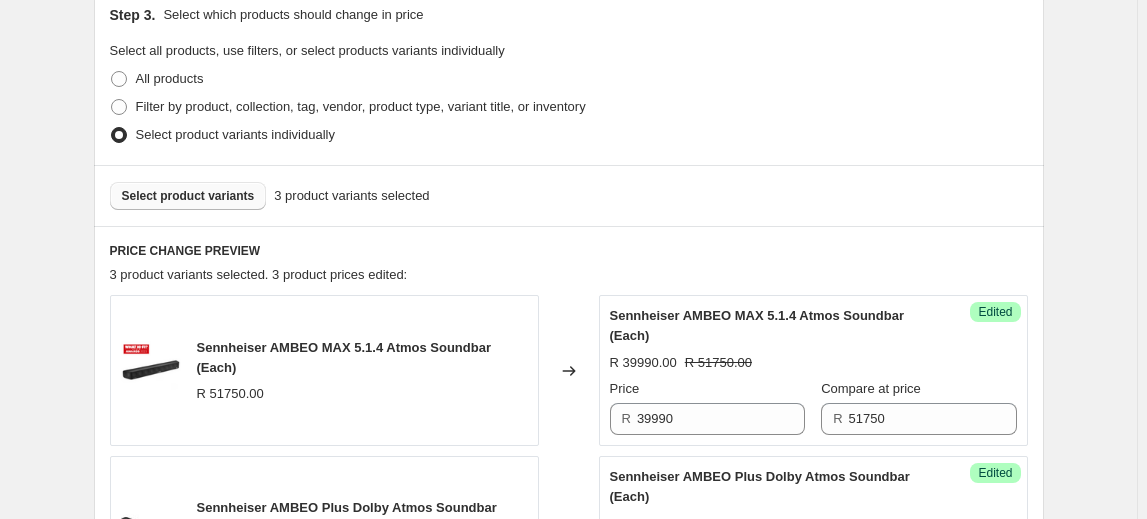 click on "Select product variants" at bounding box center (188, 196) 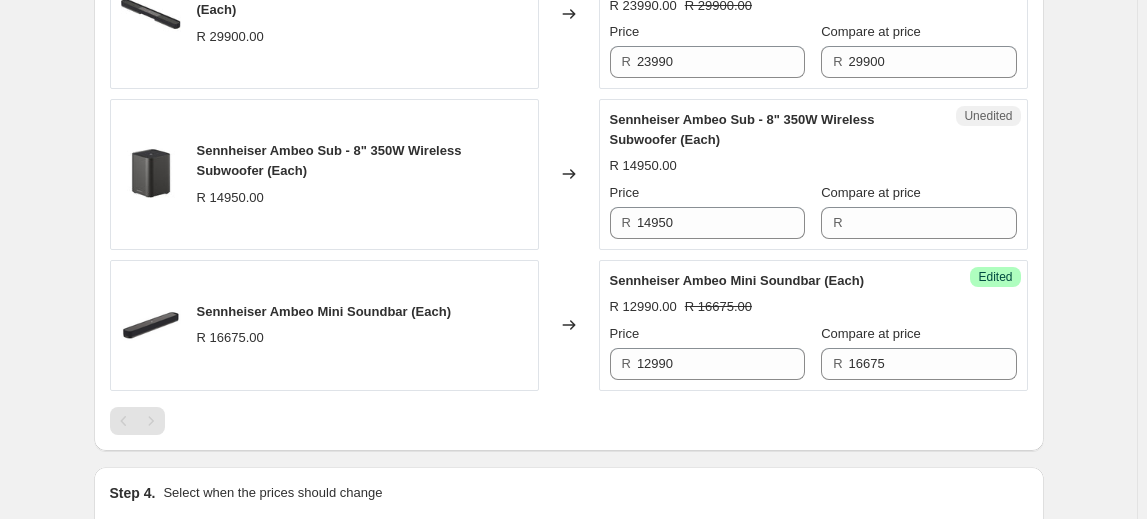 scroll, scrollTop: 914, scrollLeft: 0, axis: vertical 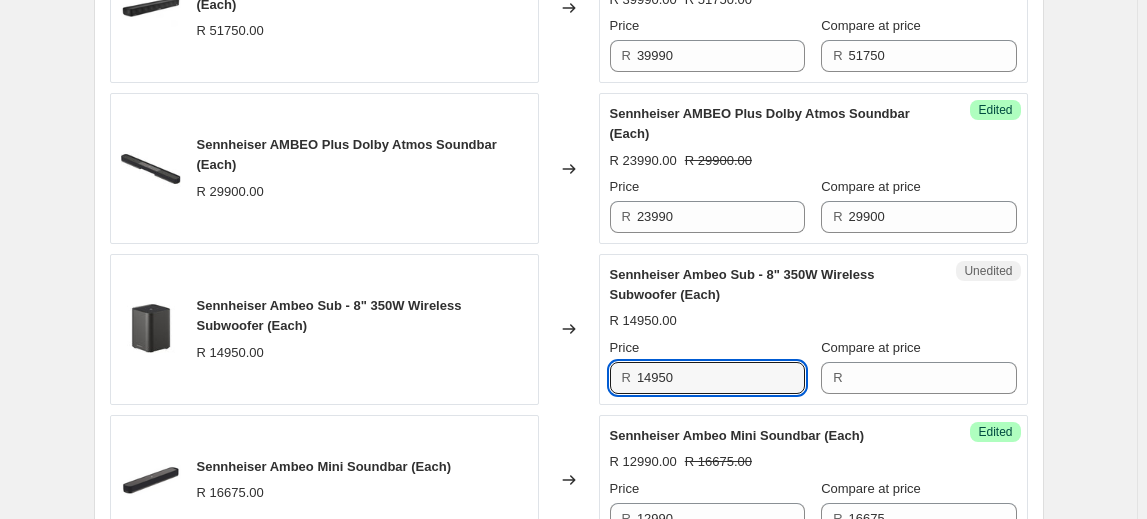 drag, startPoint x: 698, startPoint y: 378, endPoint x: 548, endPoint y: 378, distance: 150 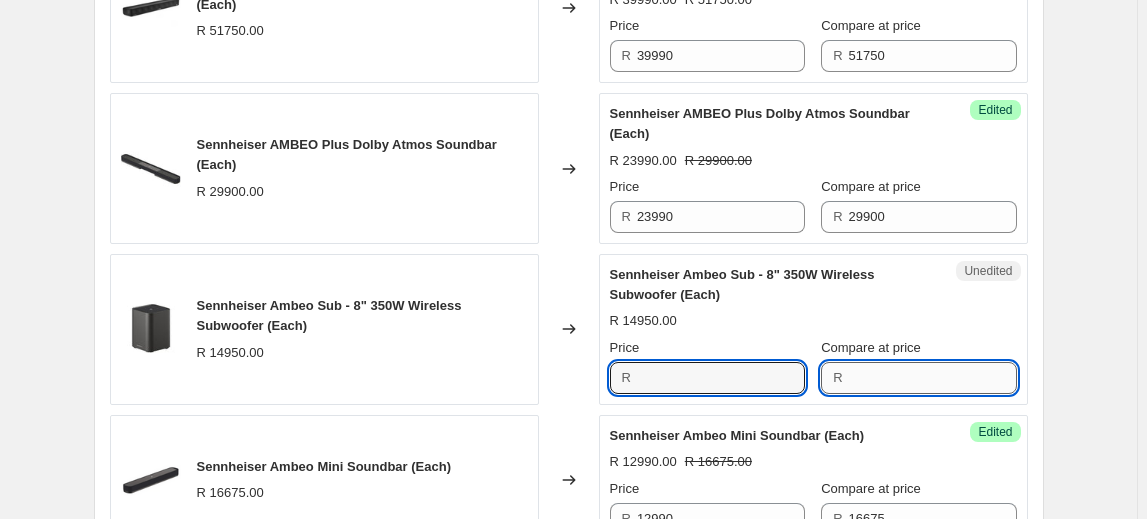 type on "14950" 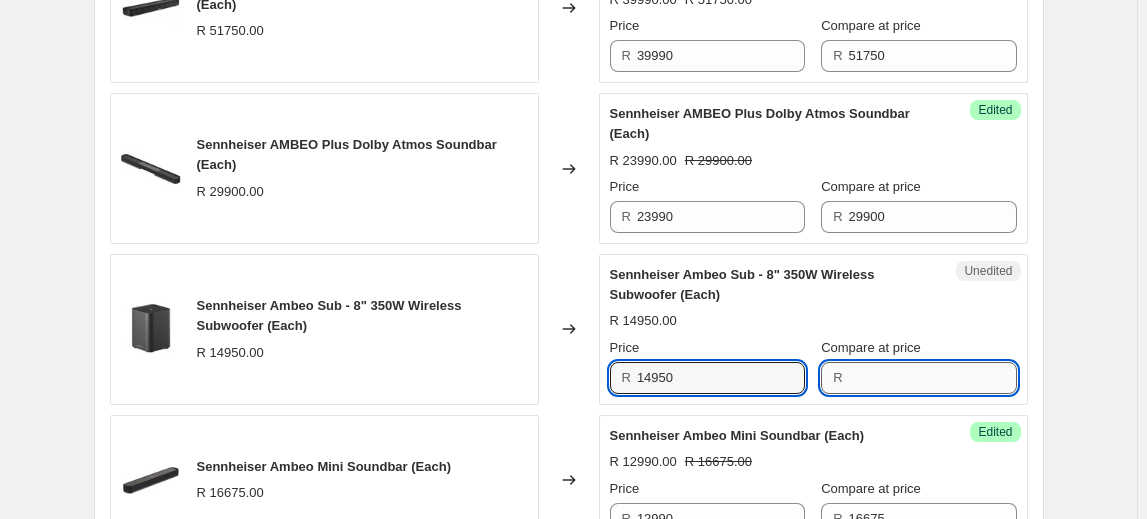 click on "Compare at price" at bounding box center (933, 378) 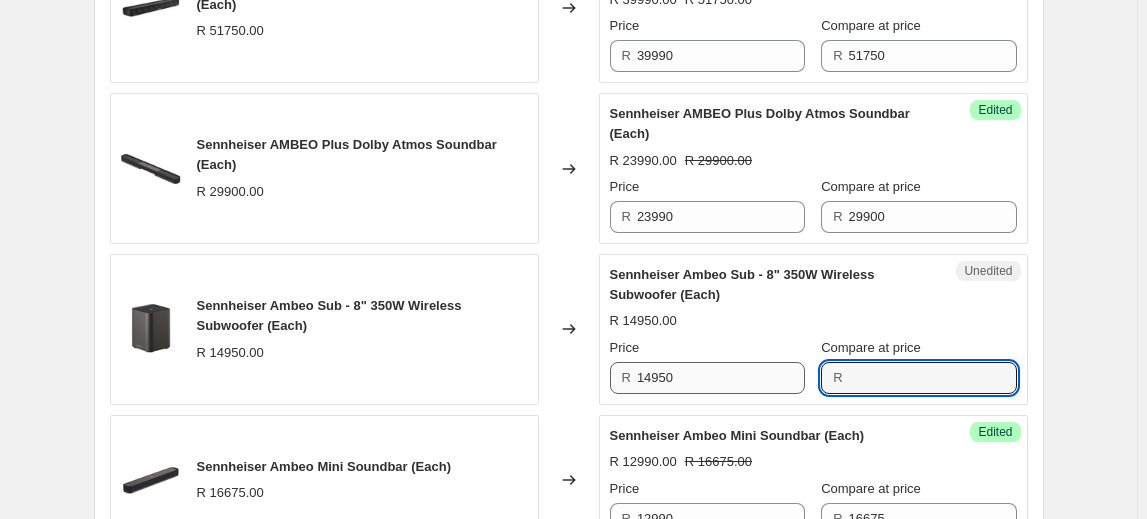 paste on "14950" 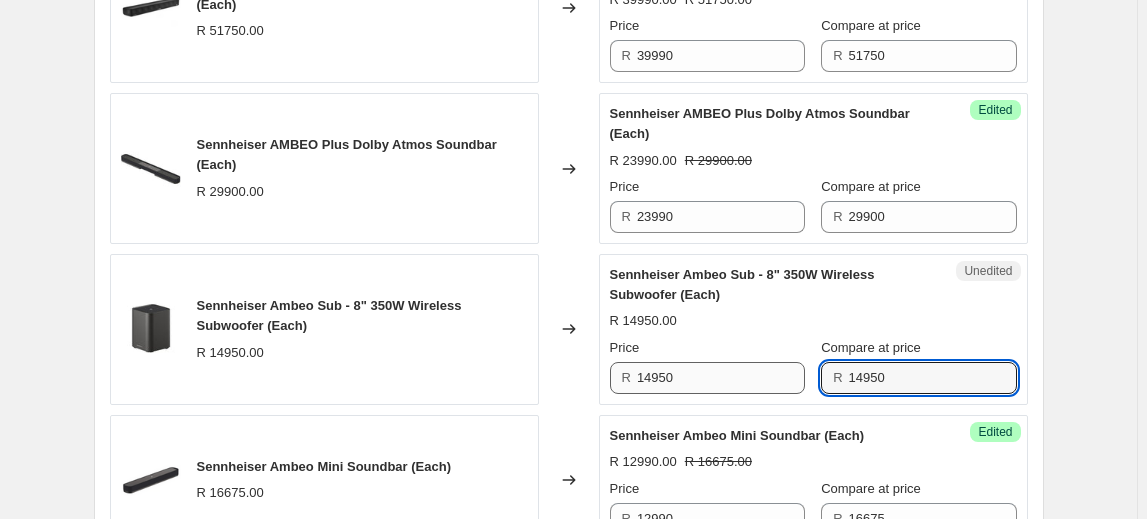 type on "14950" 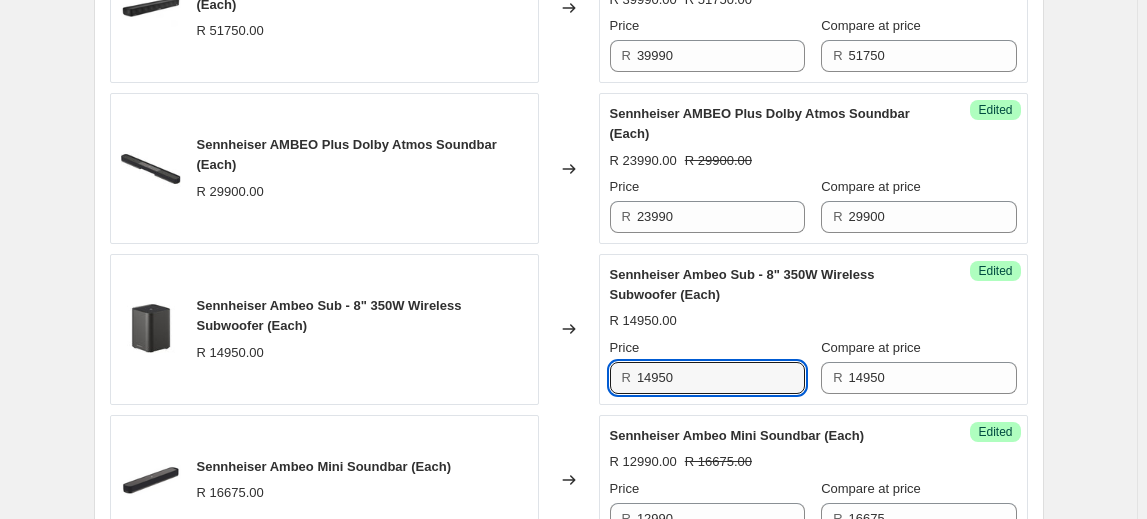 drag, startPoint x: 759, startPoint y: 380, endPoint x: 526, endPoint y: 380, distance: 233 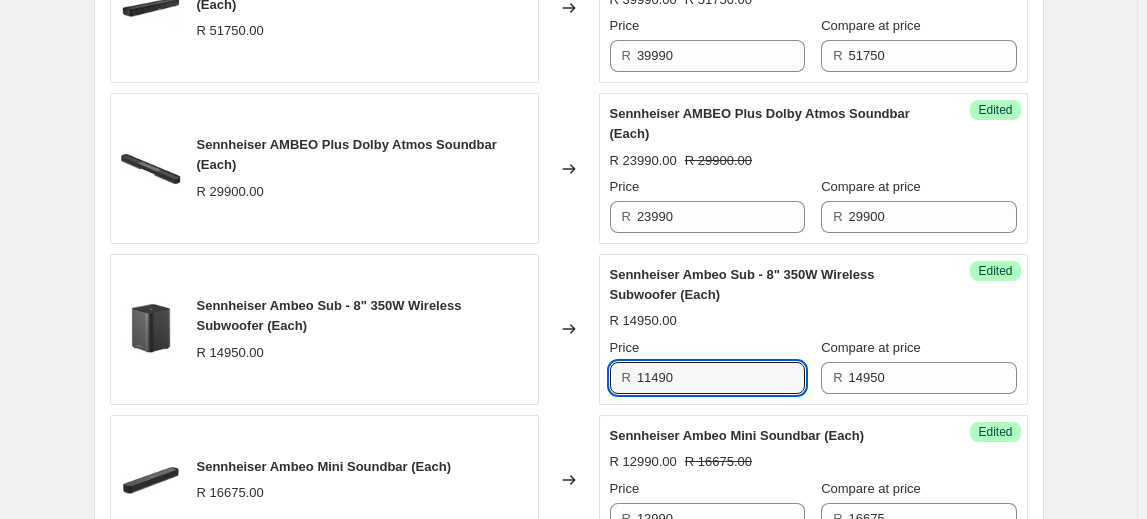 type on "11490" 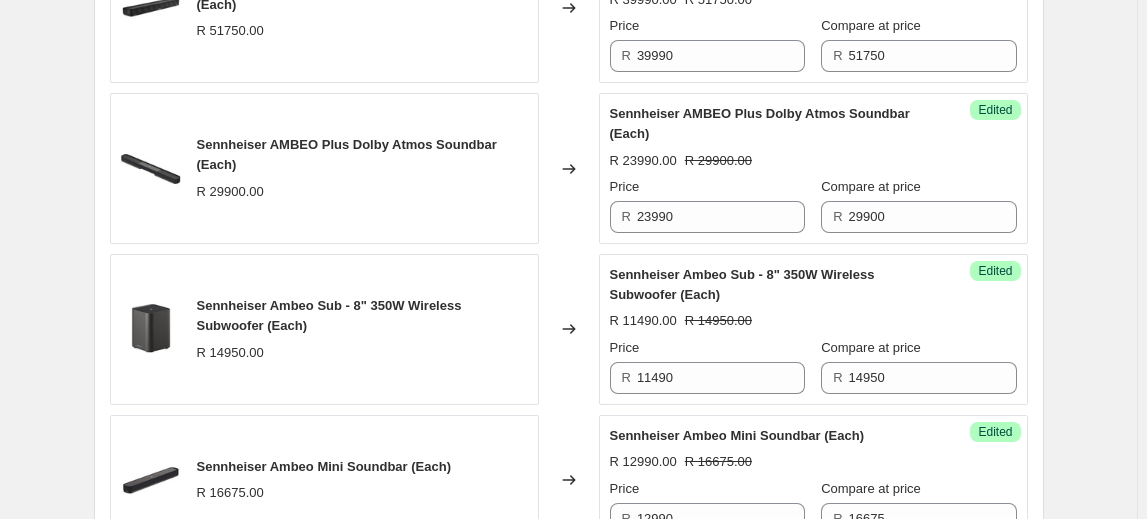click on "Create new price change job. This page is ready Create new price change job Draft Step 1. Optionally give your price change job a title (eg "March 30% off sale on boots") Sennheiser Specials Aug [YEAR] This title is just for internal use, customers won't see it Step 2. Select how the prices should change Use bulk price change rules Set product prices individually Use CSV upload Select tags to add while price change is active Submit SENN SP Select tags to remove while price change is active How does tagging work? Step 3. Select which products should change in price Select all products, use filters, or select products variants individually All products Filter by product, collection, tag, vendor, product type, variant title, or inventory Select product variants individually Select product variants 4   product variants selected PRICE CHANGE PREVIEW 4 product variants selected. 4 product prices edited: Sennheiser AMBEO MAX 5.1.4 Atmos Soundbar (Each) R [PRICE] Changed to Success Edited R [PRICE] R [PRICE] Price R" at bounding box center (569, 1) 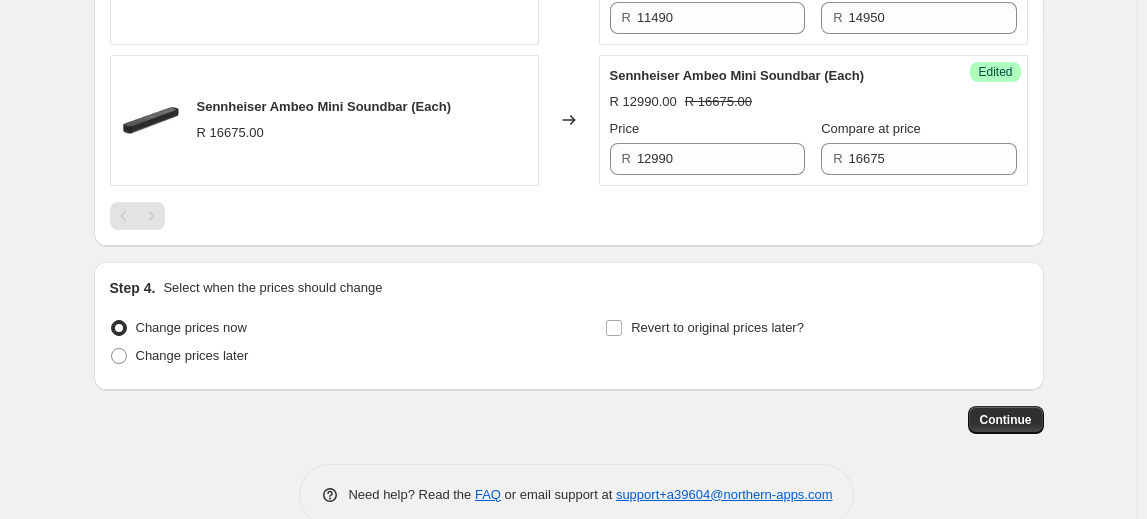 scroll, scrollTop: 1278, scrollLeft: 0, axis: vertical 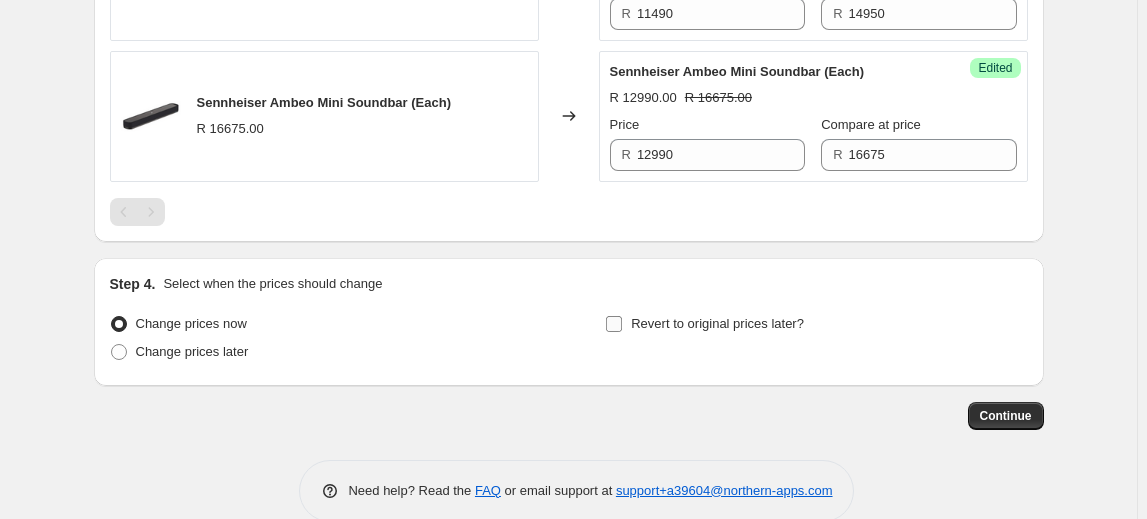click on "Revert to original prices later?" at bounding box center (614, 324) 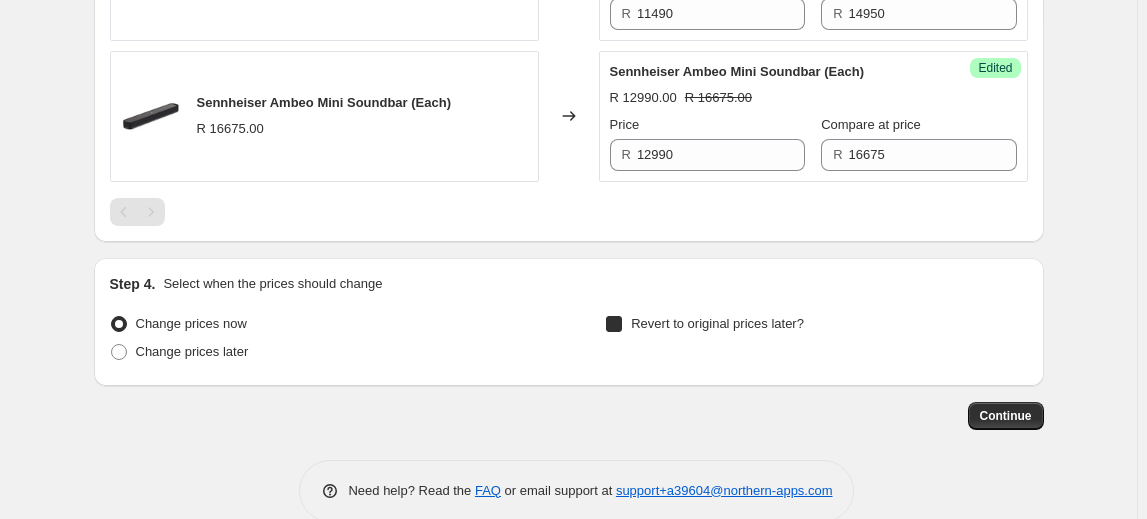 checkbox on "true" 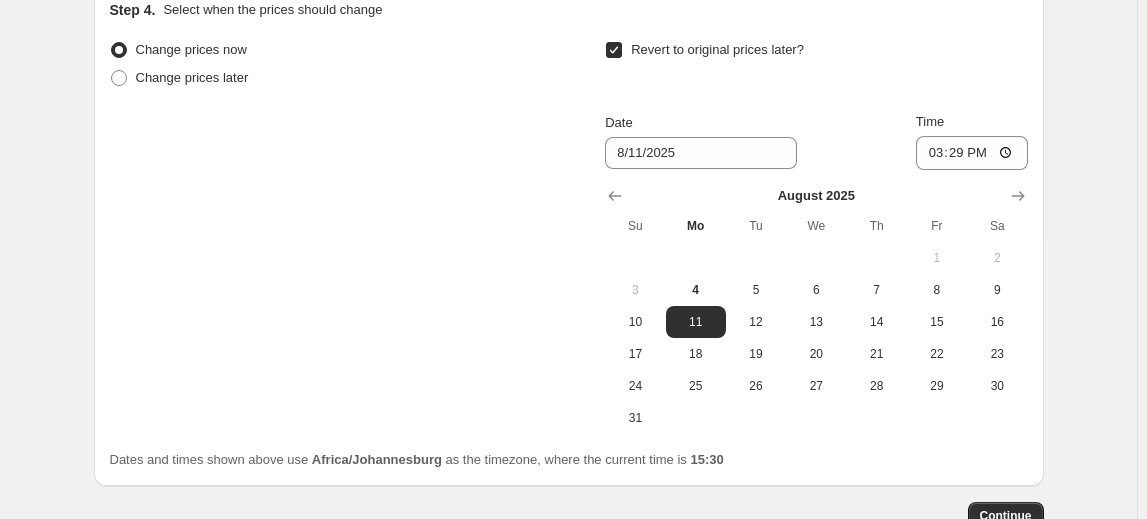 scroll, scrollTop: 1642, scrollLeft: 0, axis: vertical 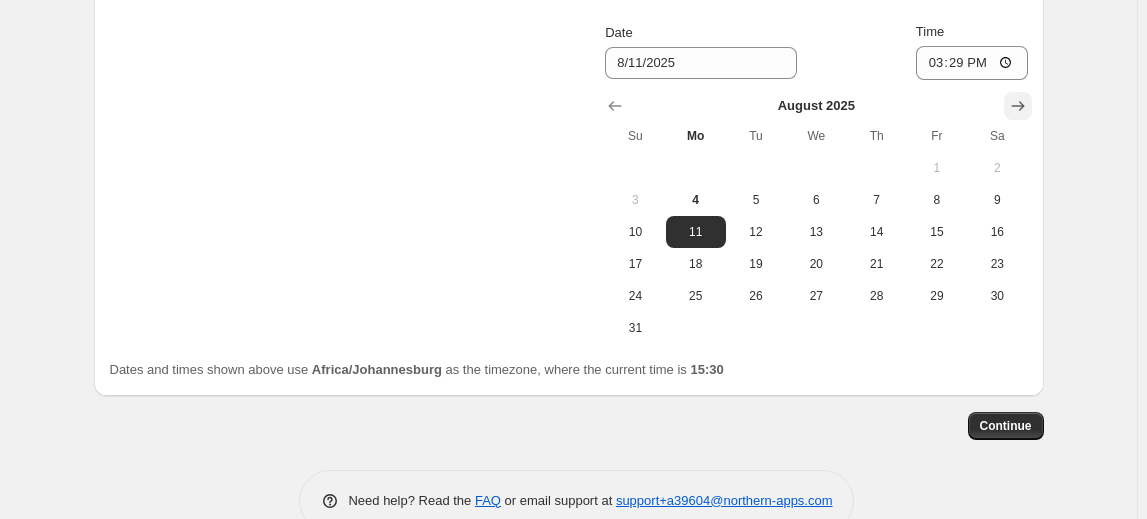click 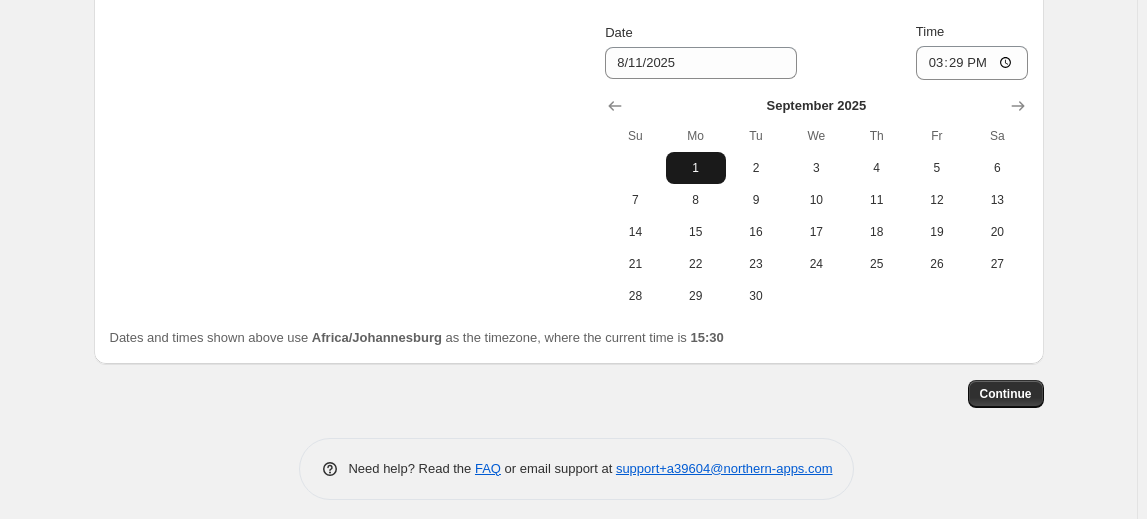 click on "1" at bounding box center [696, 168] 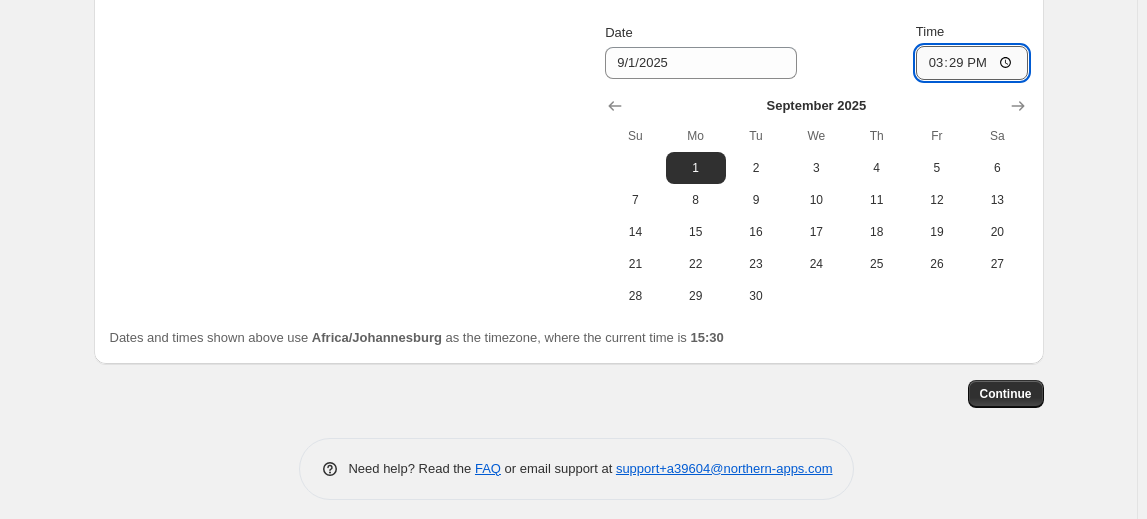 click on "15:29" at bounding box center [972, 63] 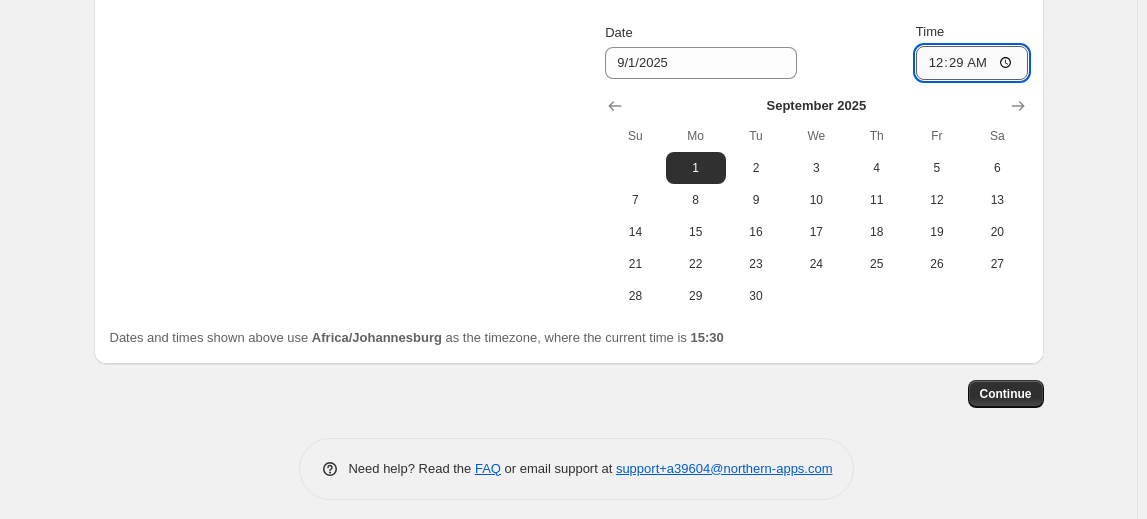 type on "00:00" 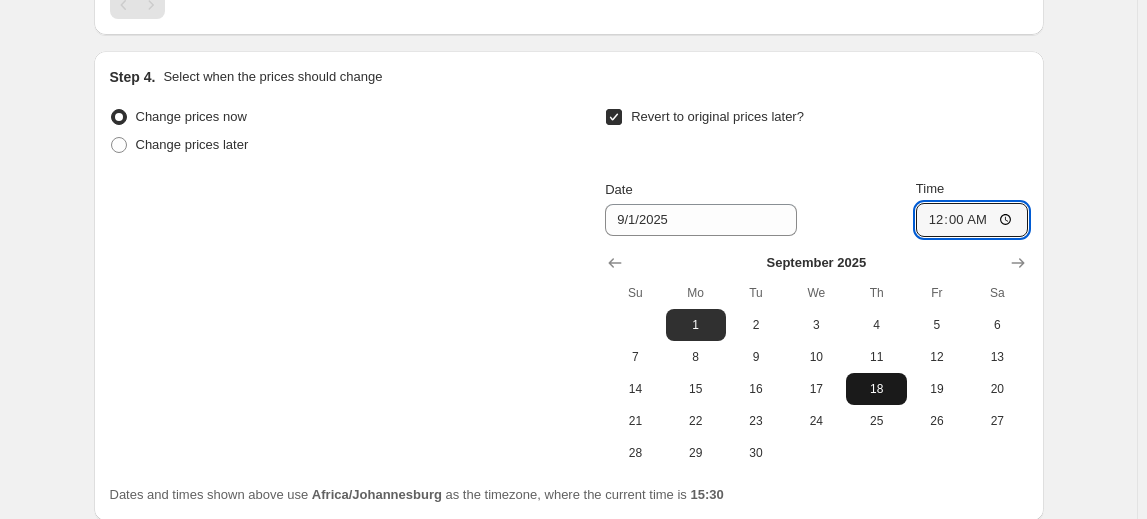 scroll, scrollTop: 1642, scrollLeft: 0, axis: vertical 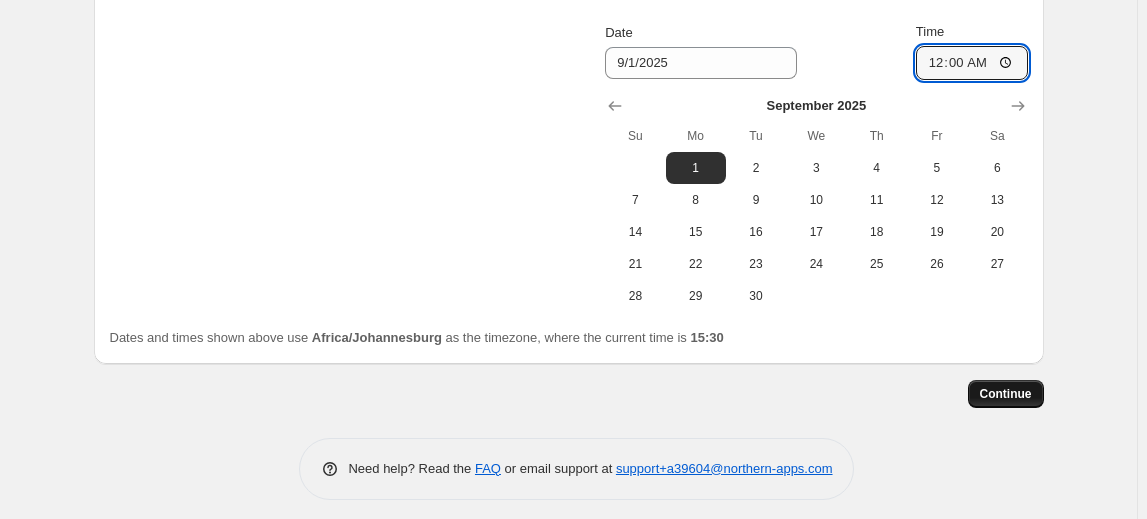 click on "Continue" at bounding box center (1006, 394) 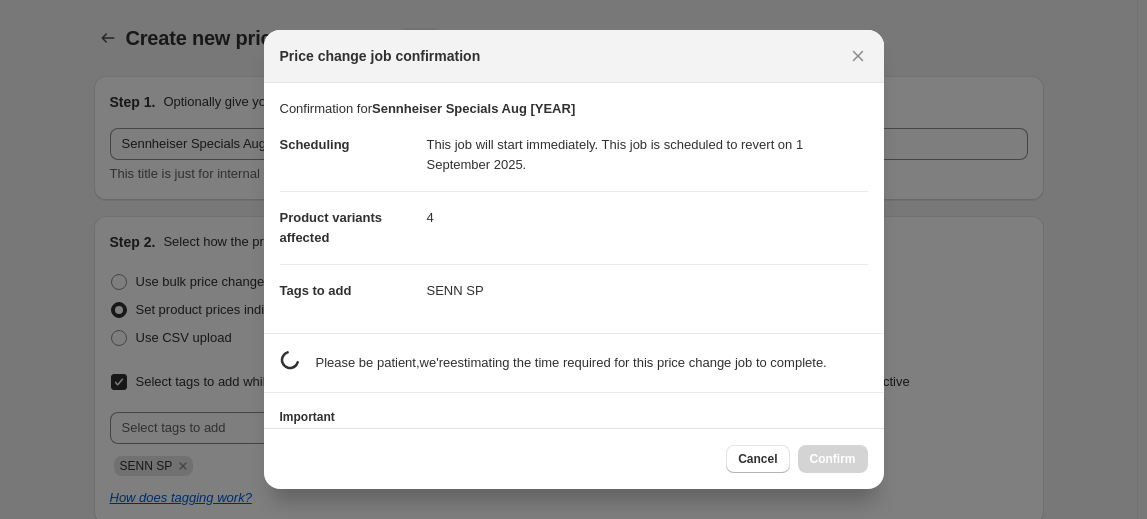 scroll, scrollTop: 0, scrollLeft: 0, axis: both 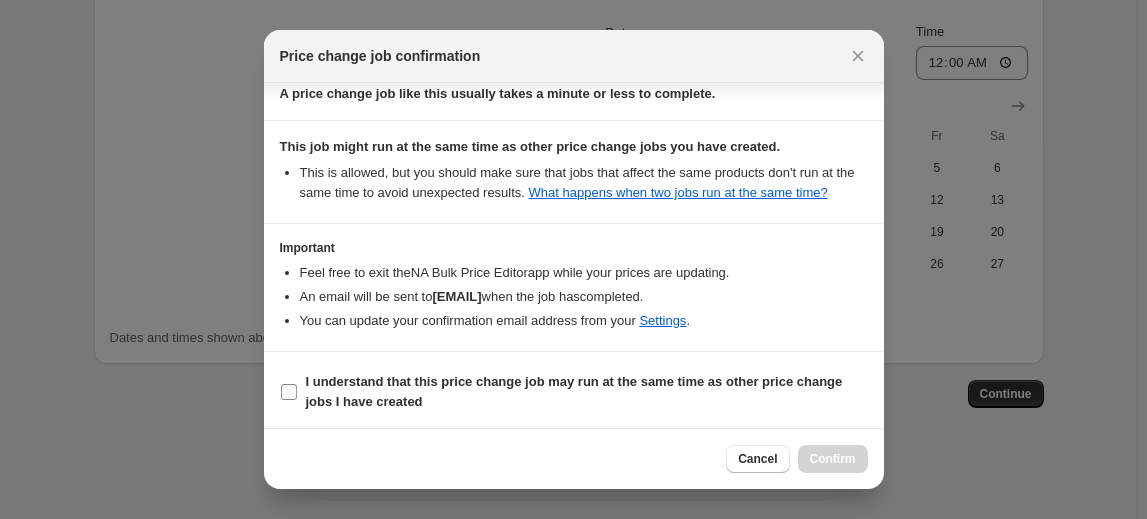 click on "I understand that this price change job may run at the same time as other price change jobs I have created" at bounding box center [289, 392] 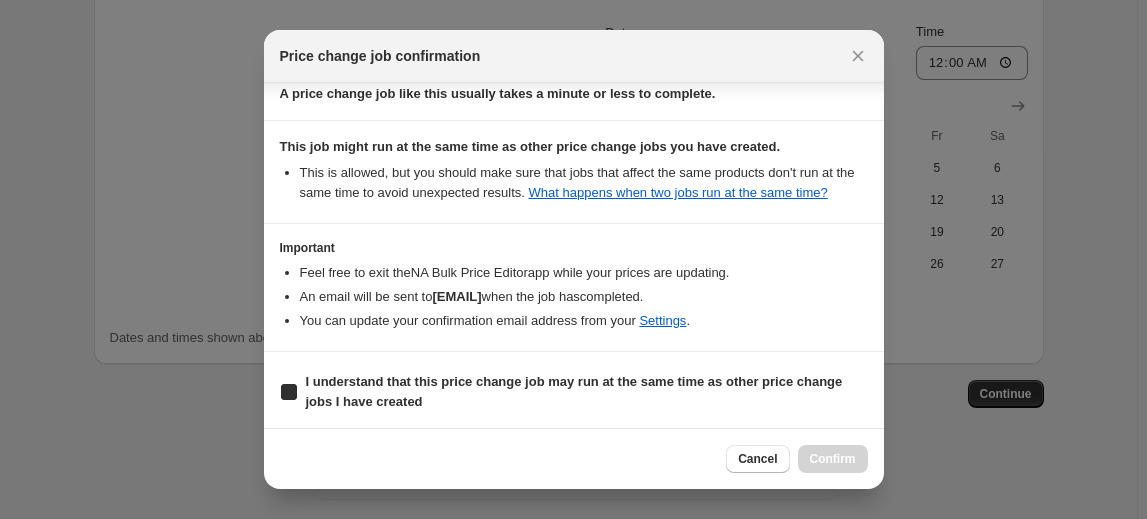 checkbox on "true" 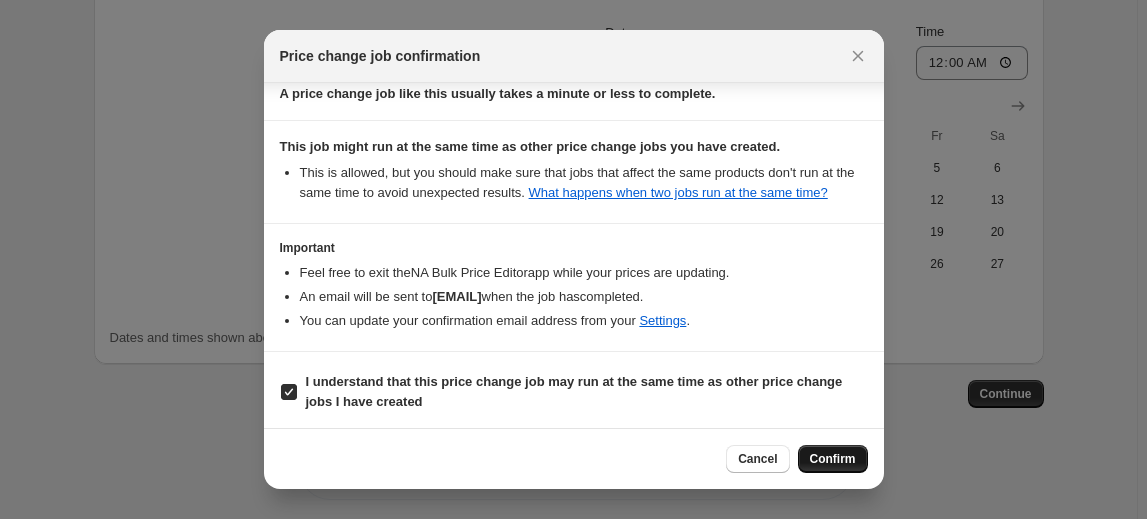 click on "Confirm" at bounding box center [833, 459] 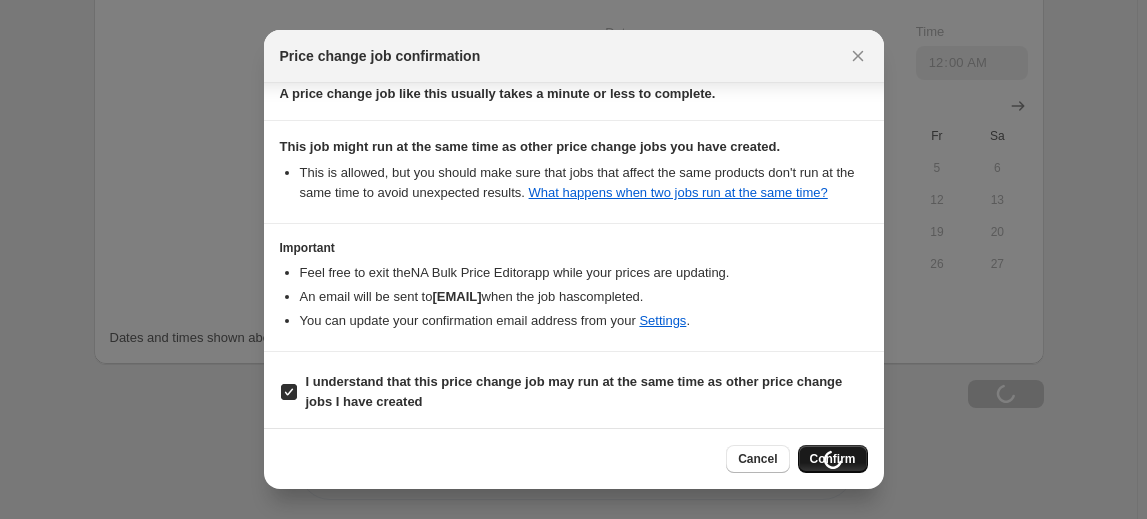 scroll, scrollTop: 1709, scrollLeft: 0, axis: vertical 